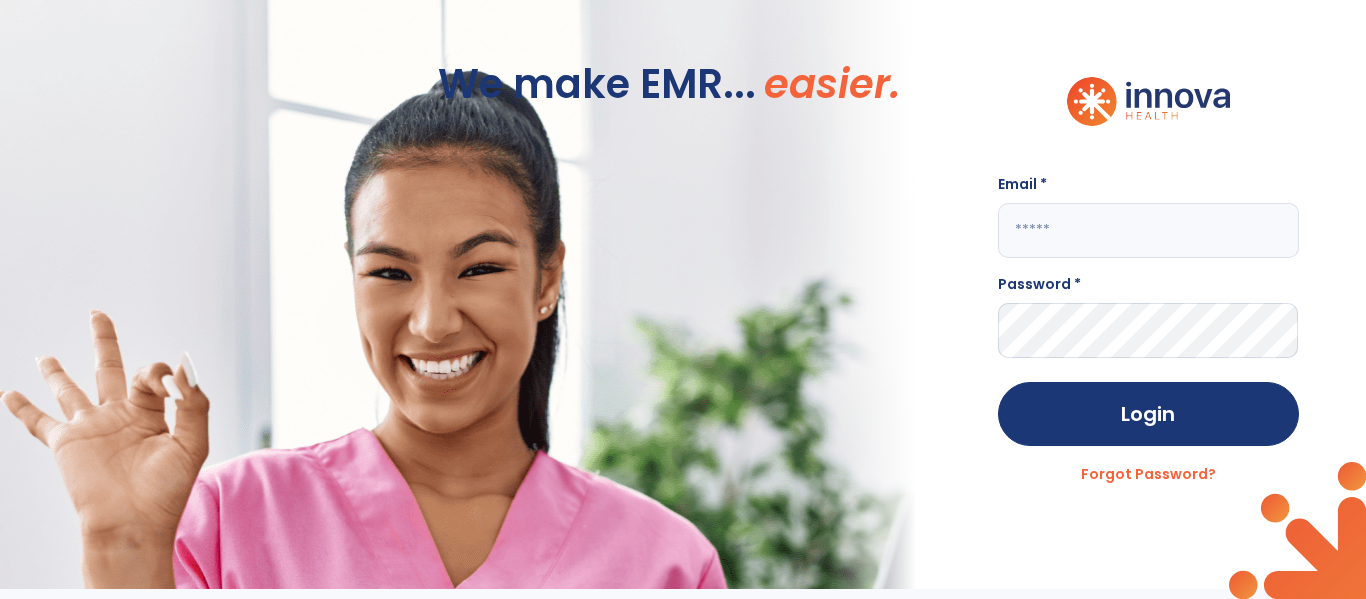 scroll, scrollTop: 0, scrollLeft: 0, axis: both 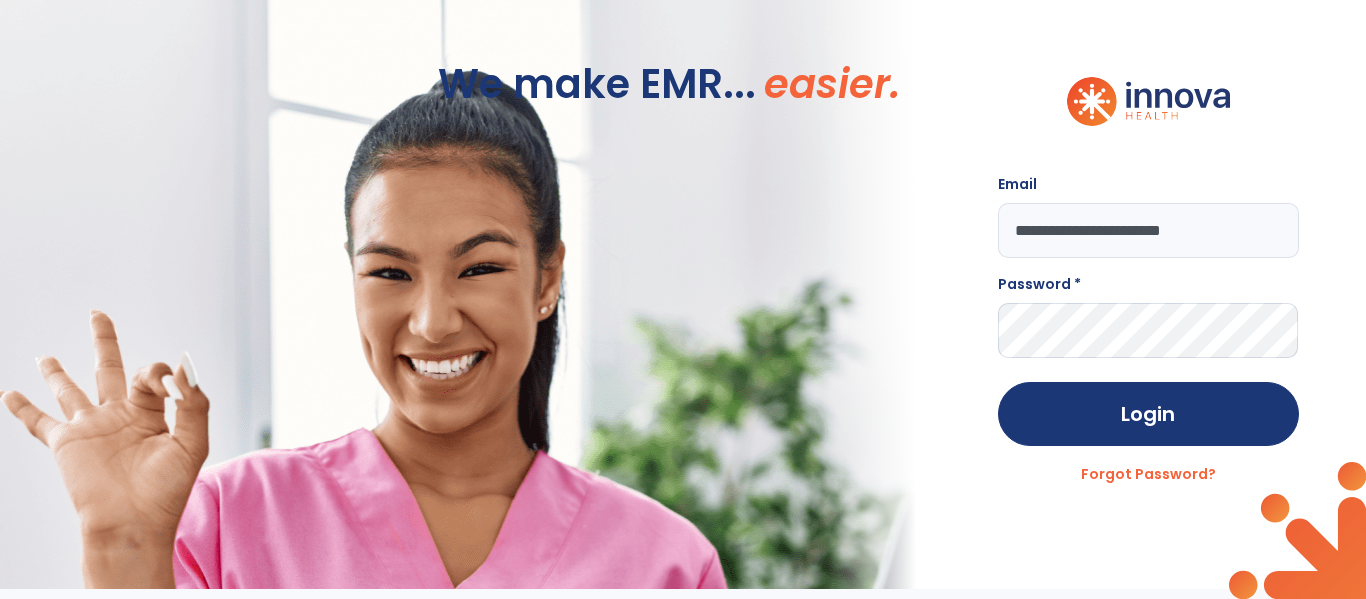 type on "**********" 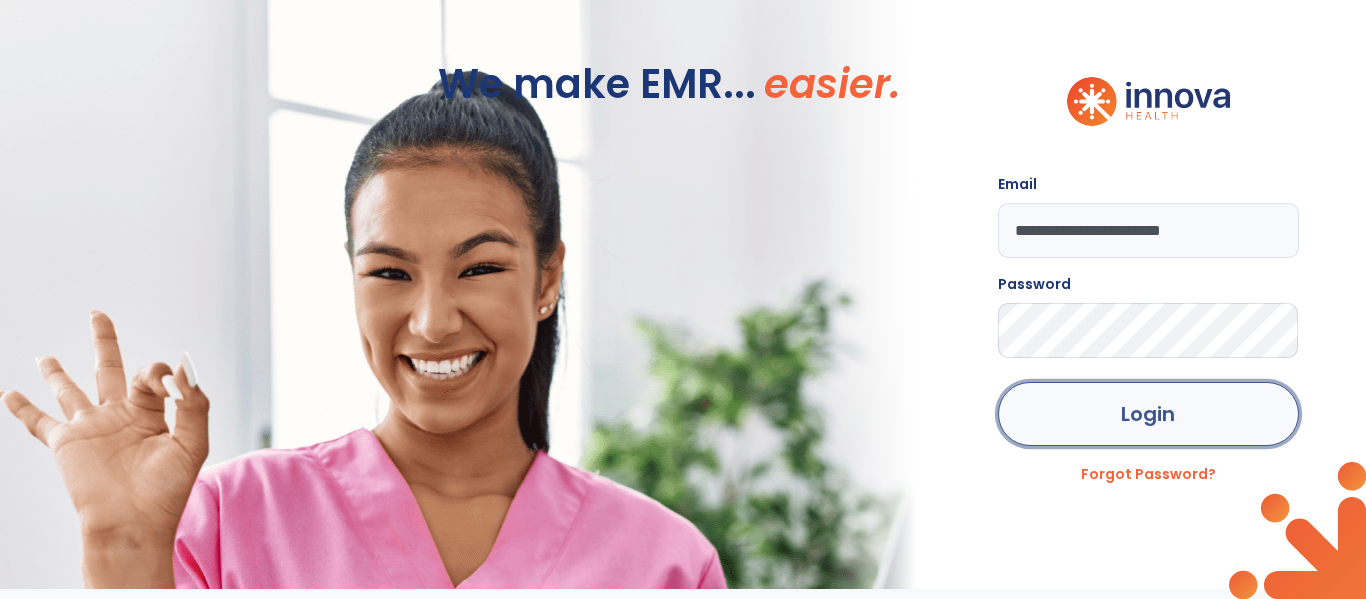 click on "Login" 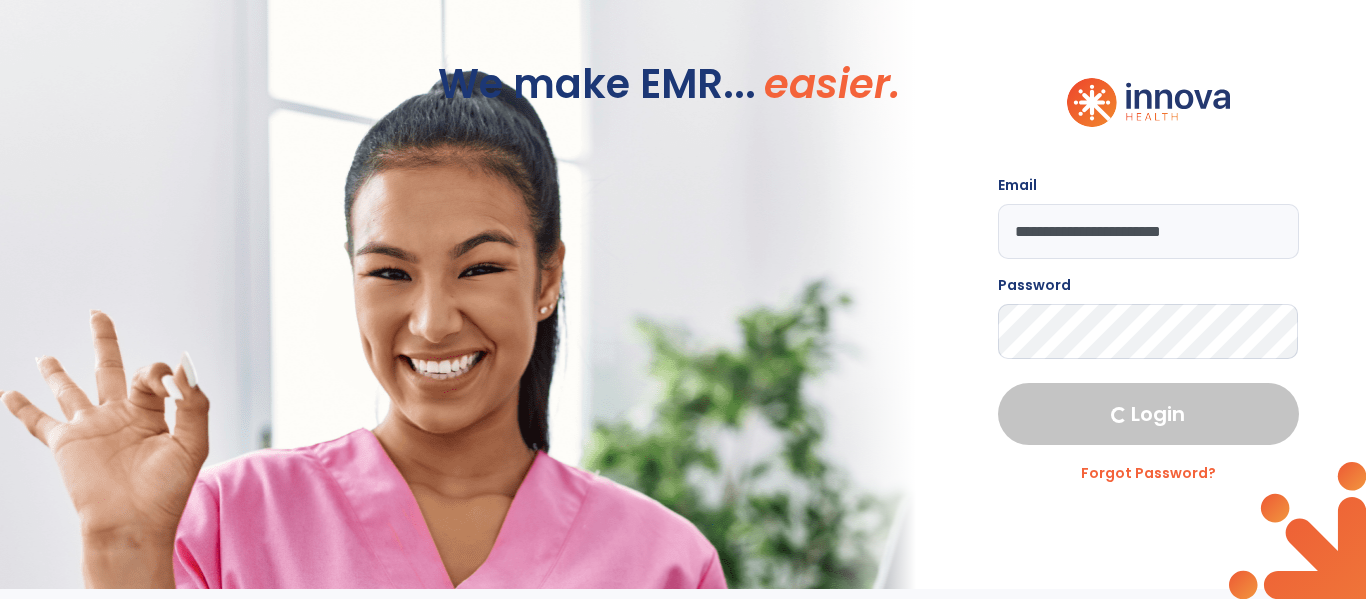 select on "****" 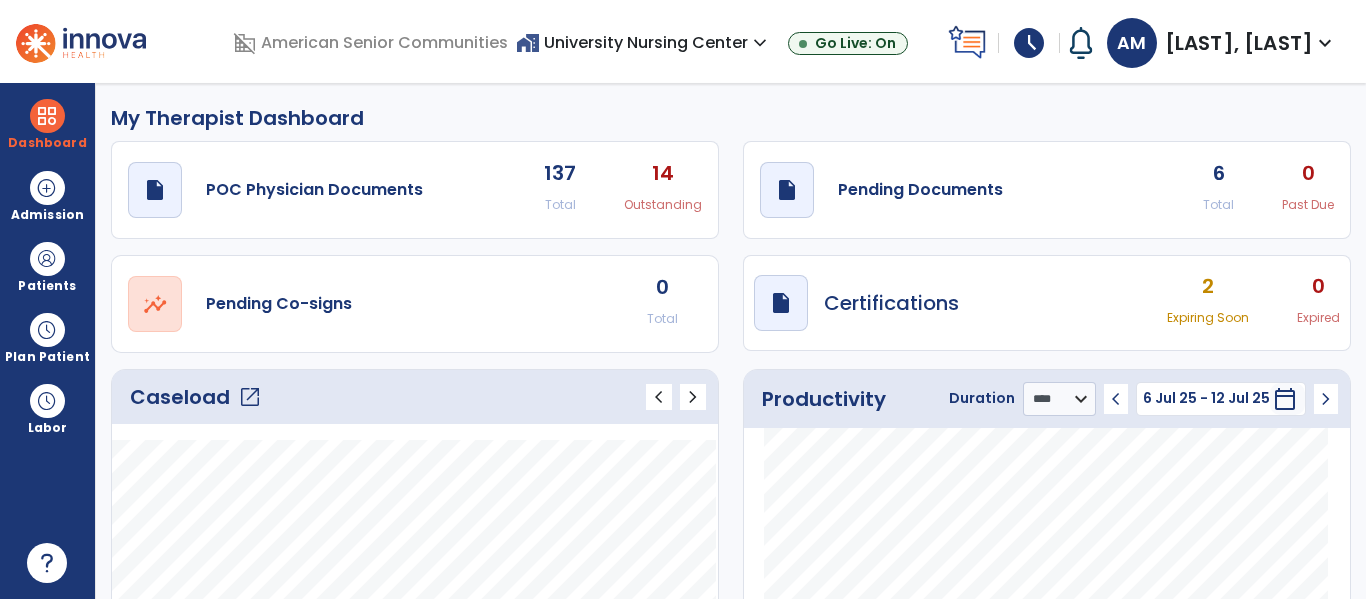 click on "open_in_new" 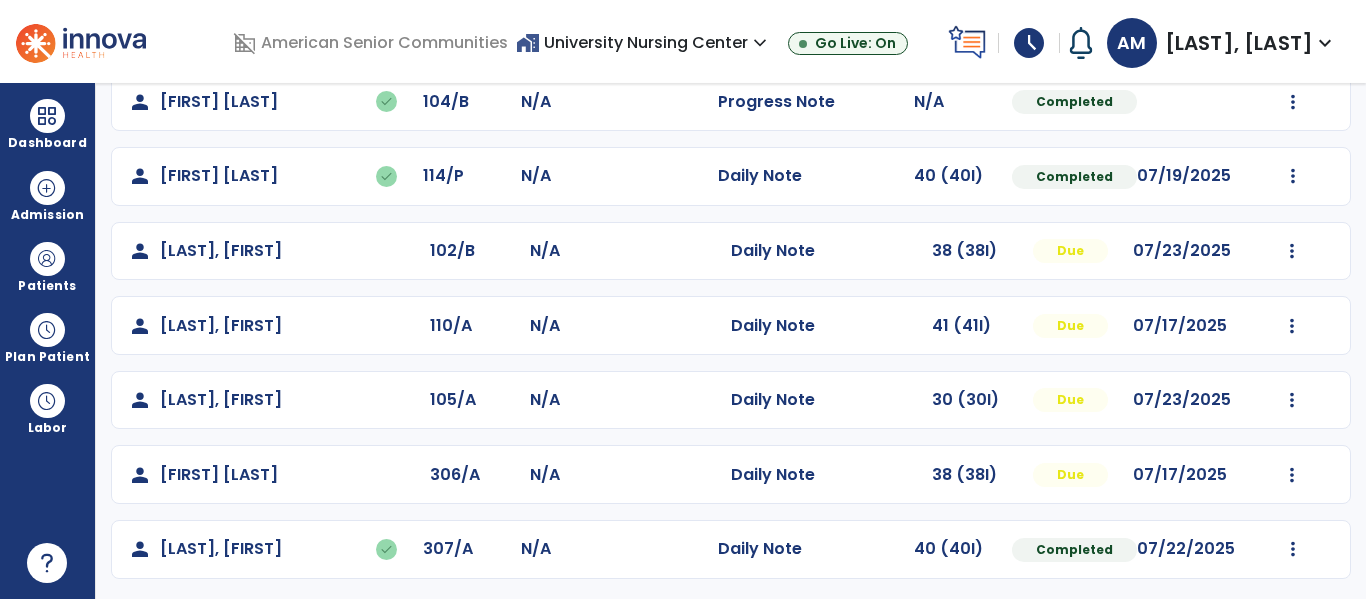 scroll, scrollTop: 563, scrollLeft: 0, axis: vertical 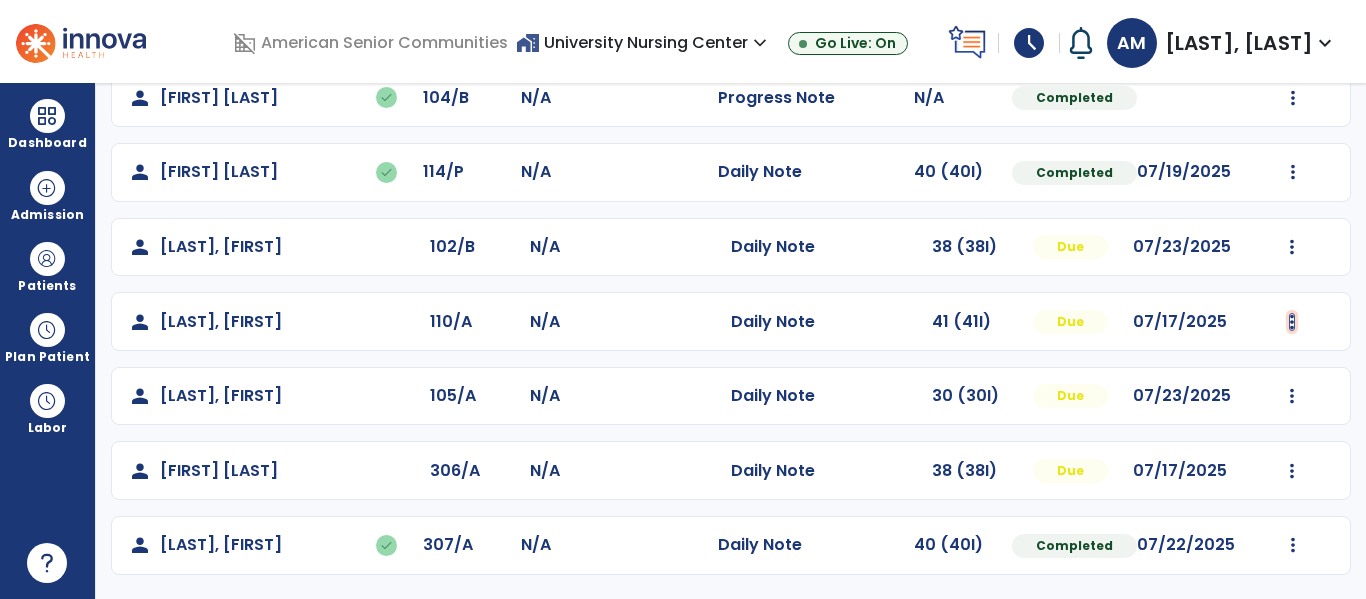 click at bounding box center [1292, -275] 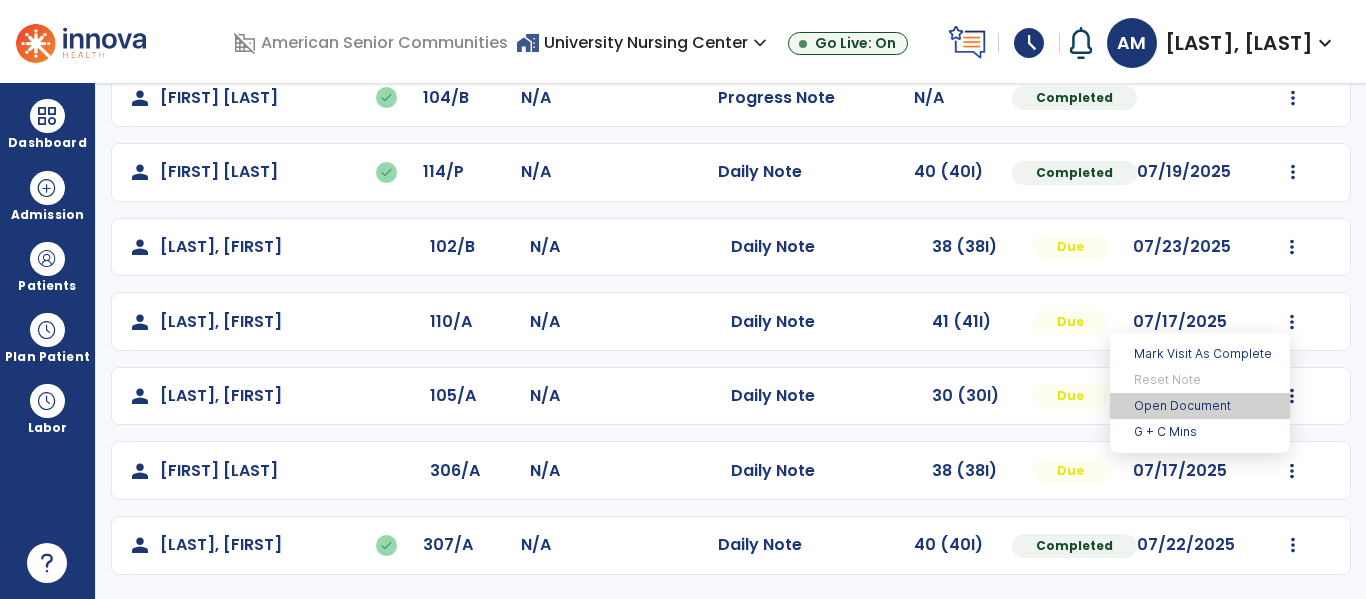 click on "Open Document" at bounding box center (1200, 406) 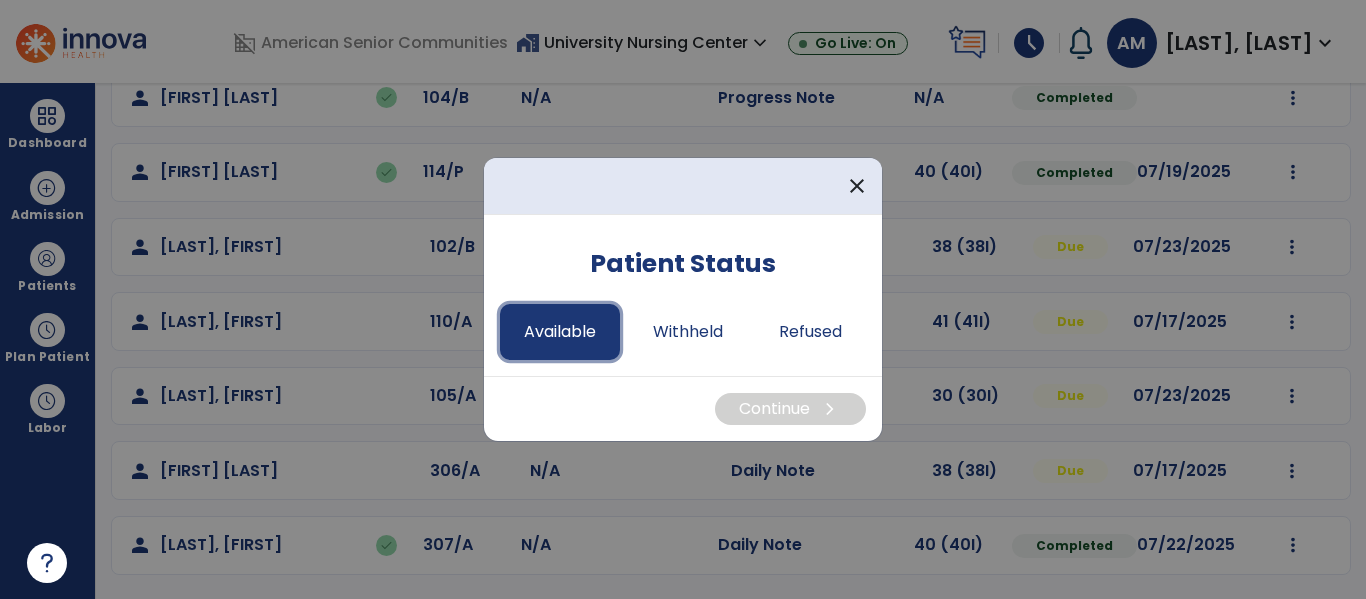 click on "Available" at bounding box center (560, 332) 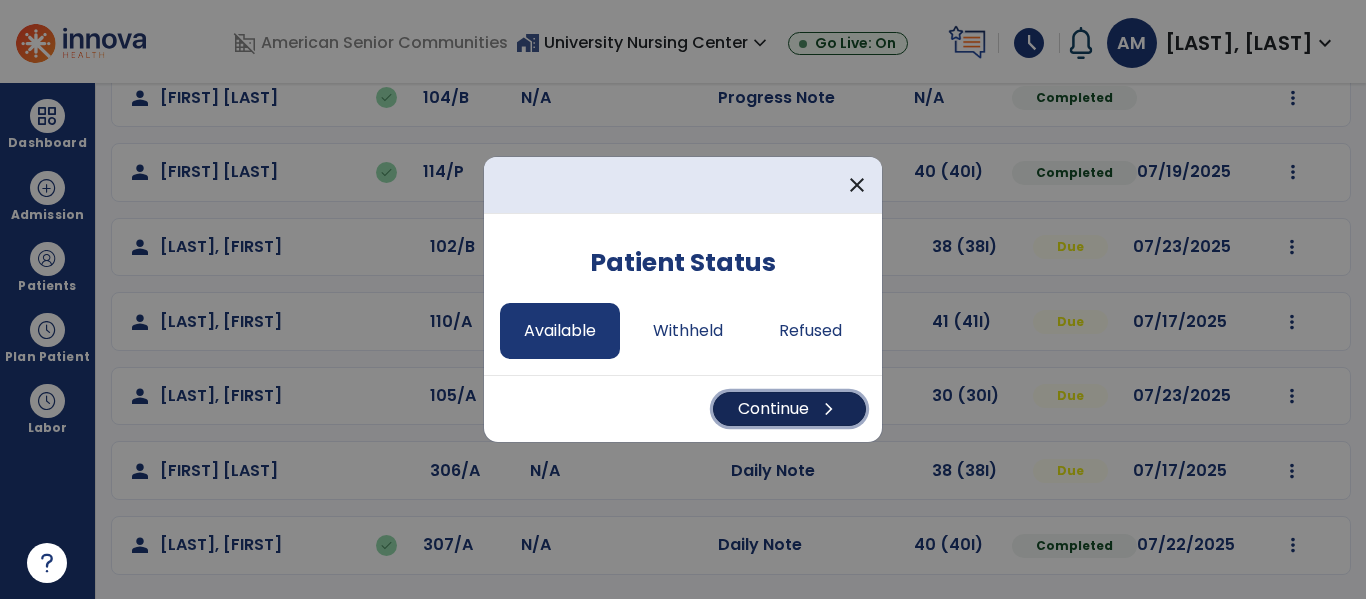 click on "Continue   chevron_right" at bounding box center [789, 409] 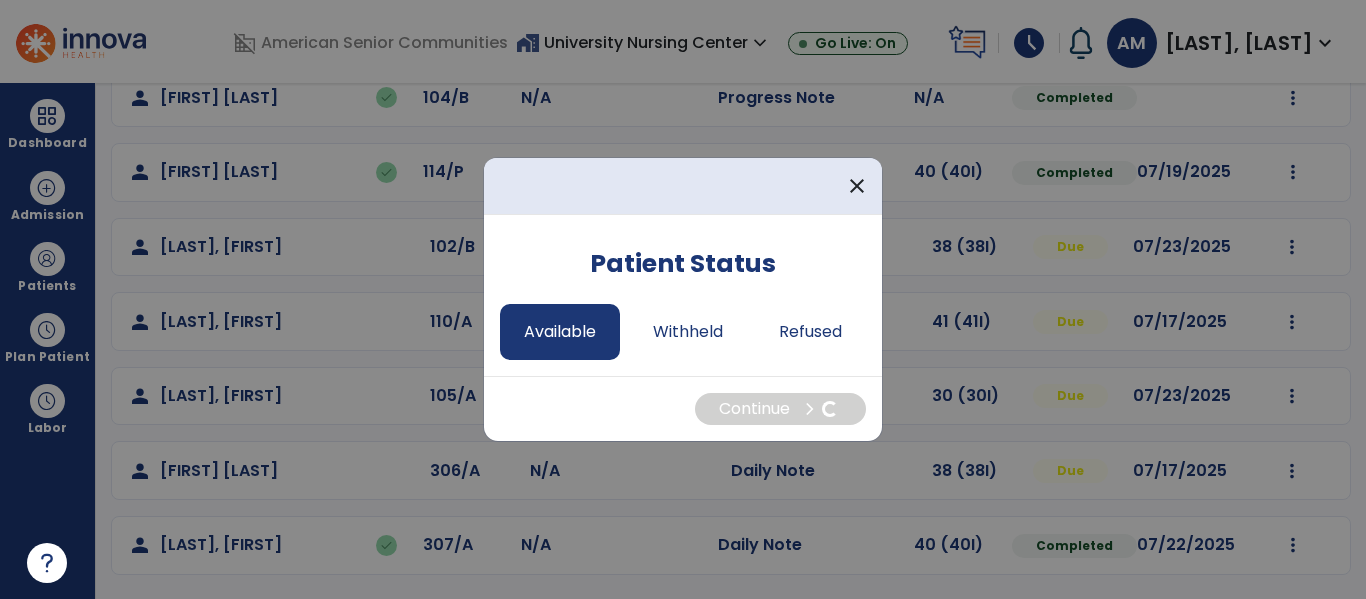 select on "*" 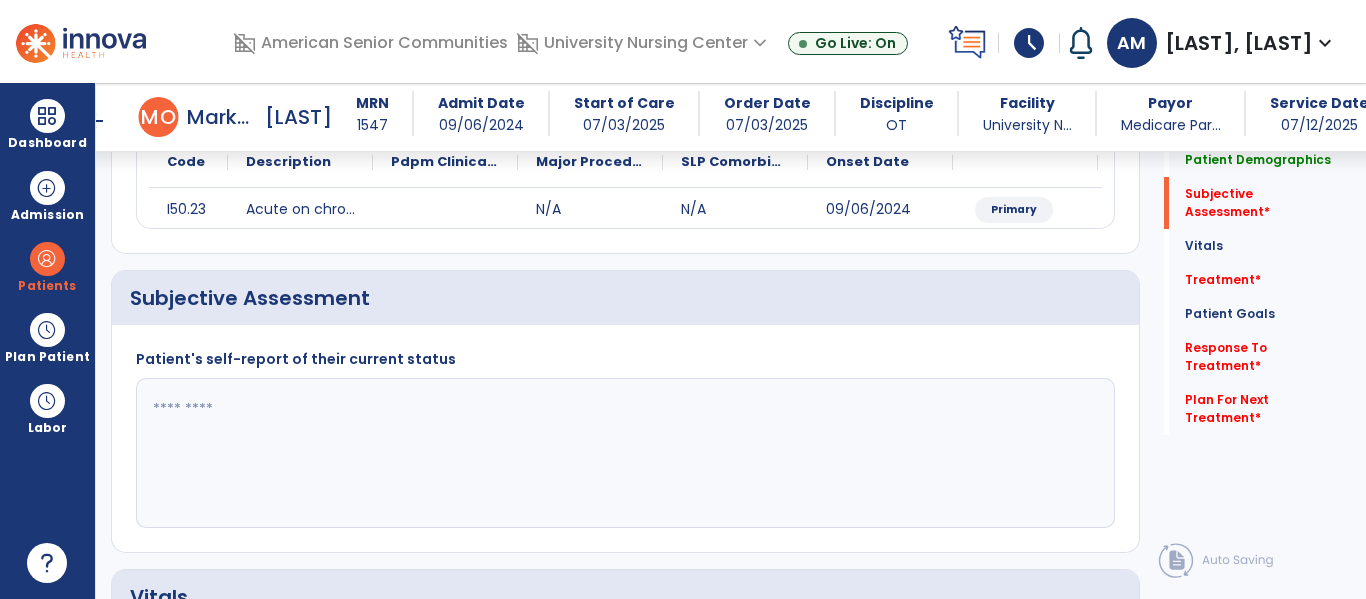 scroll, scrollTop: 307, scrollLeft: 0, axis: vertical 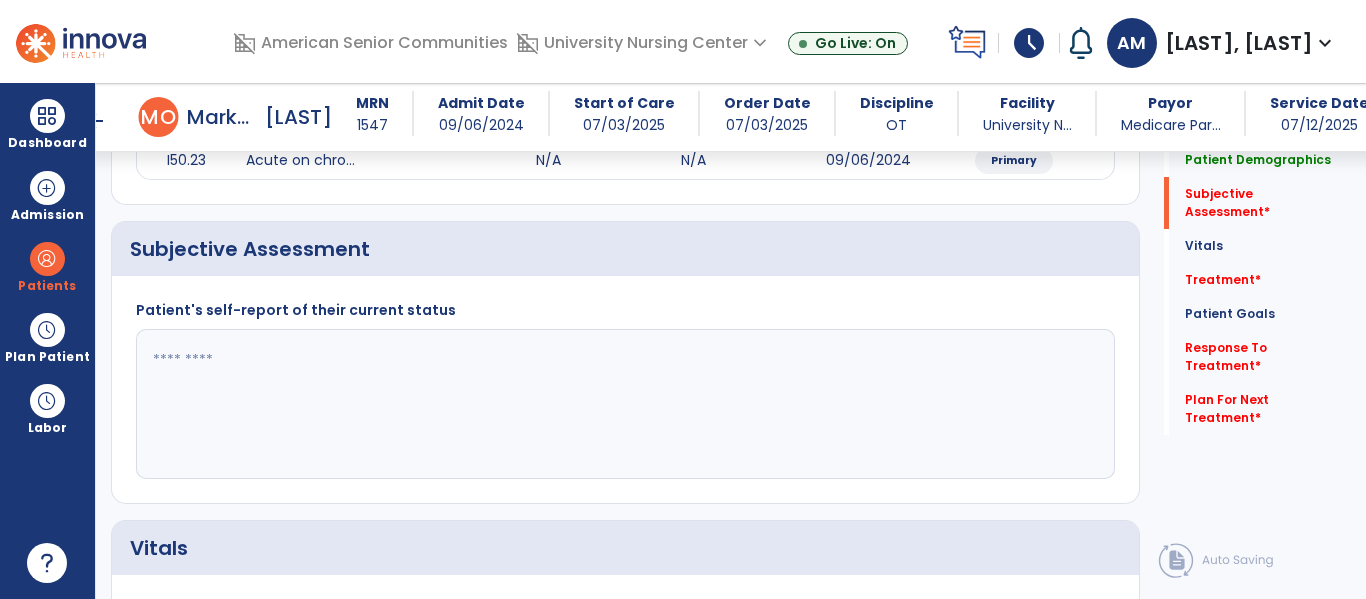 click 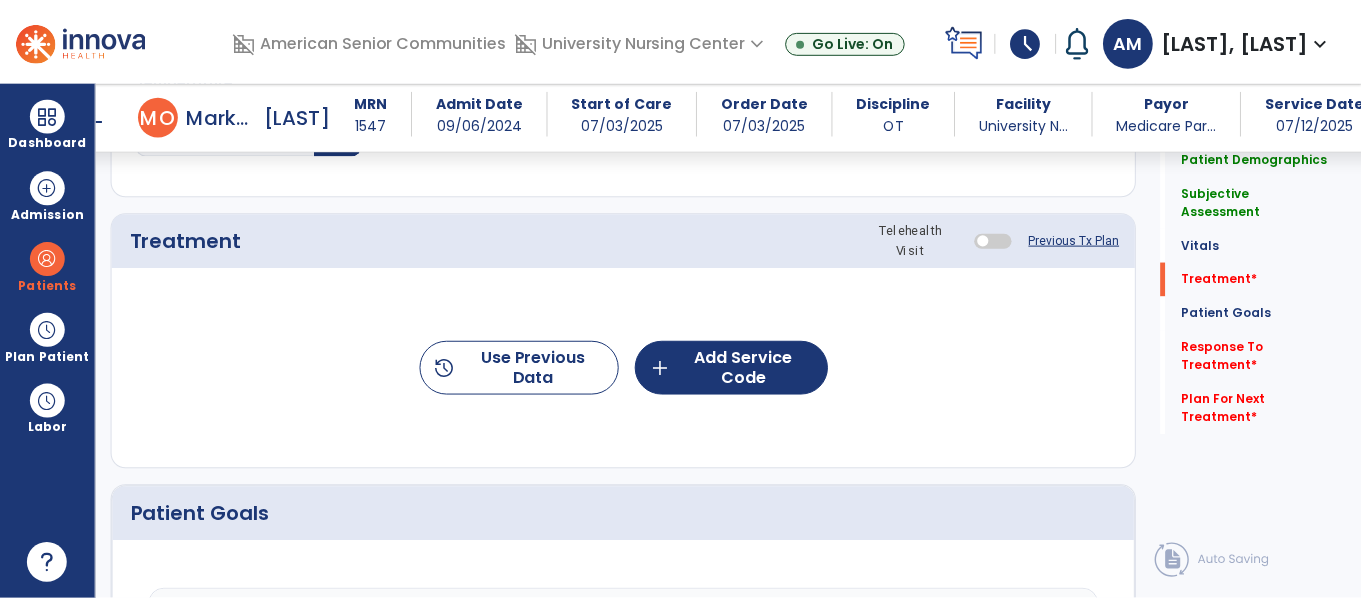 scroll, scrollTop: 1040, scrollLeft: 0, axis: vertical 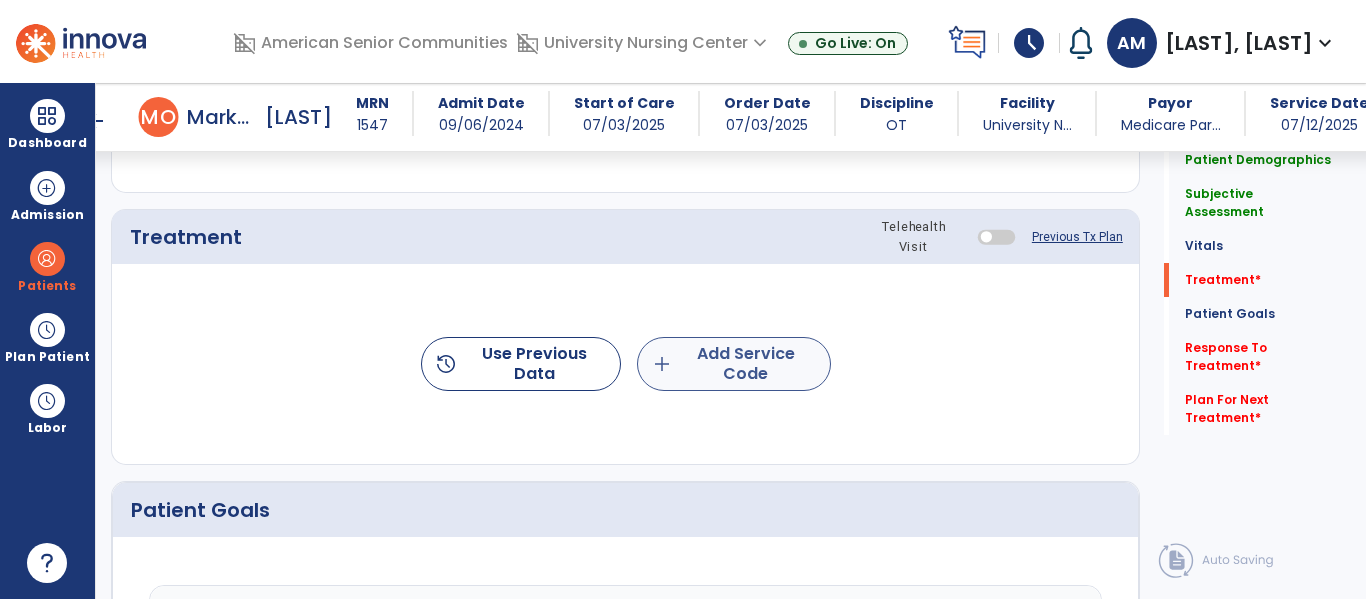 type on "**********" 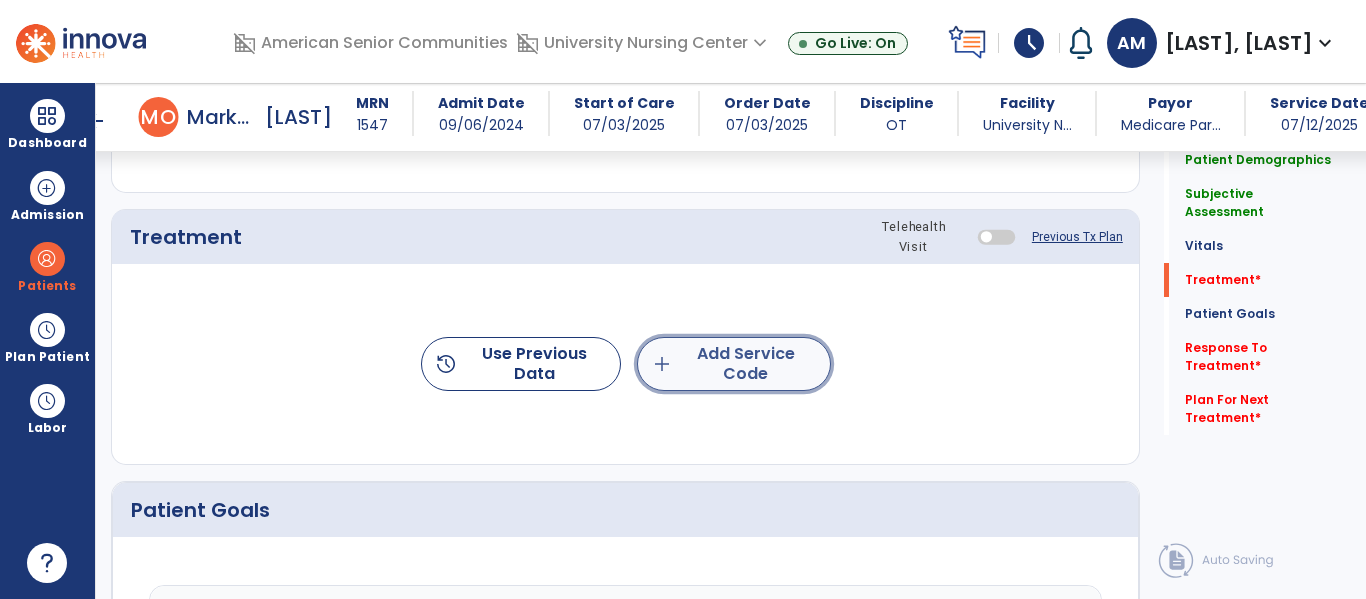 click on "add  Add Service Code" 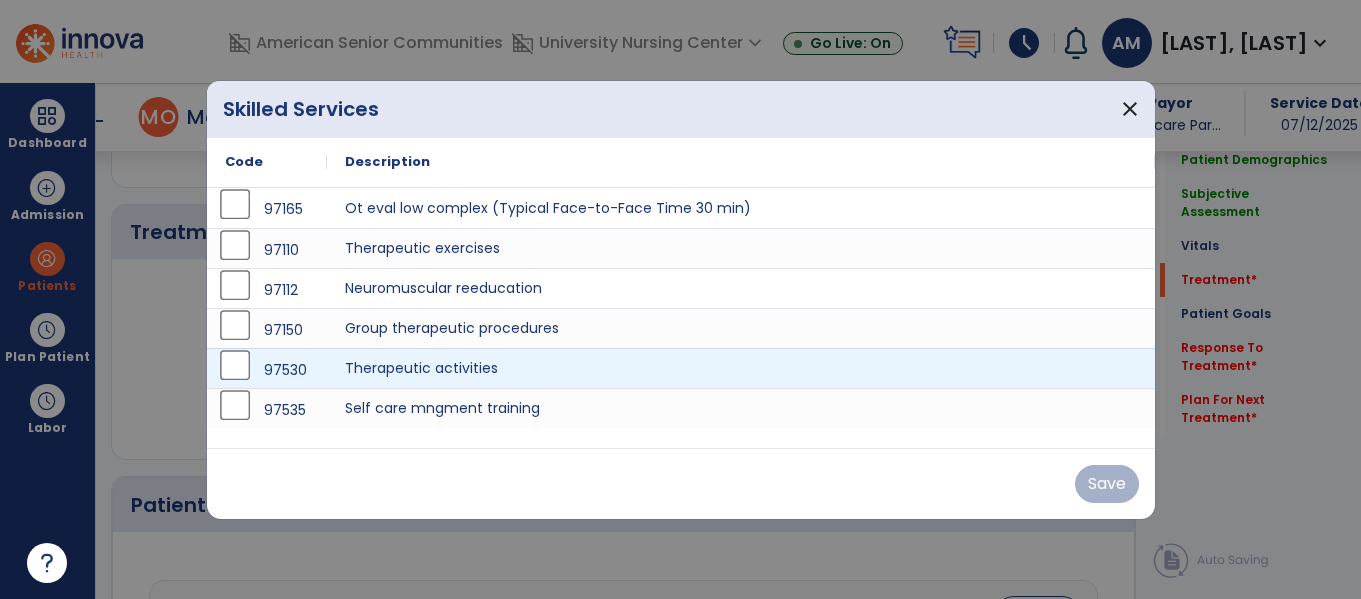 scroll, scrollTop: 1040, scrollLeft: 0, axis: vertical 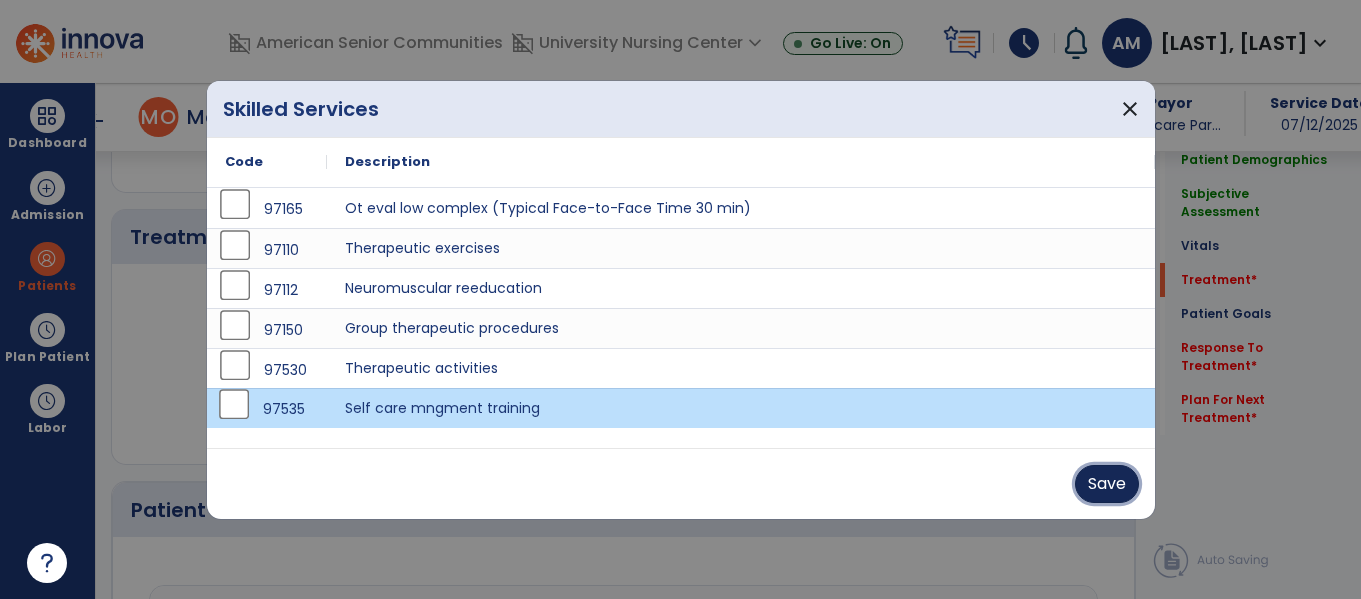 click on "Save" at bounding box center [1107, 484] 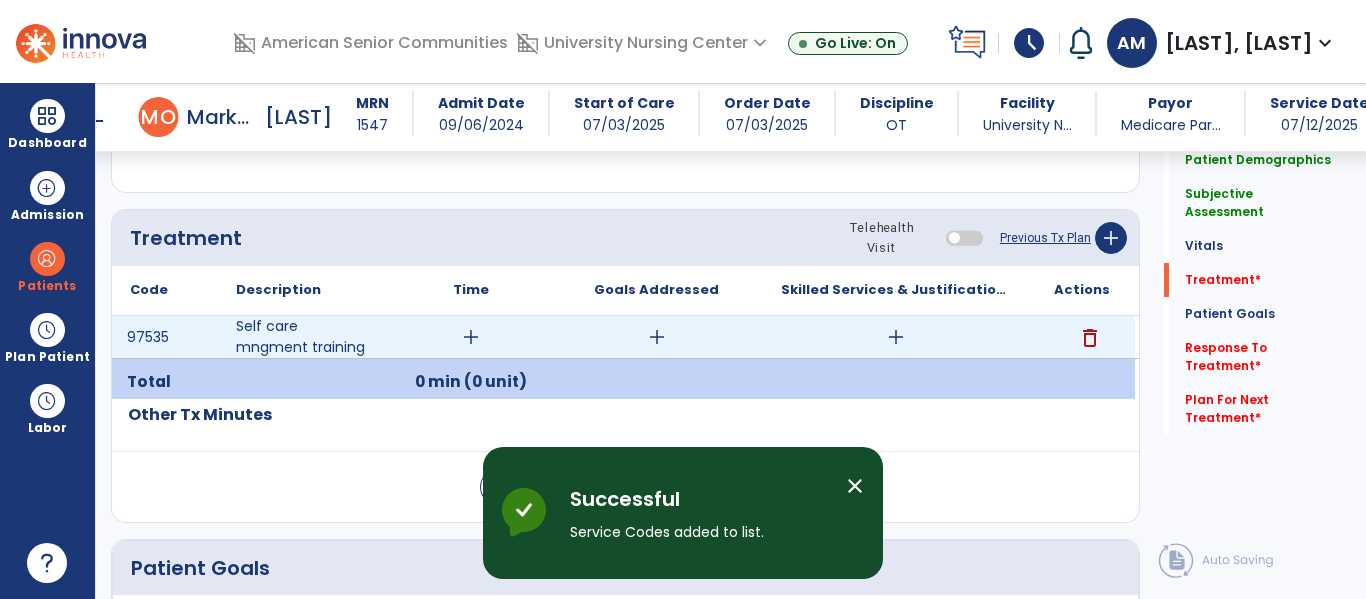click on "add" at bounding box center [471, 337] 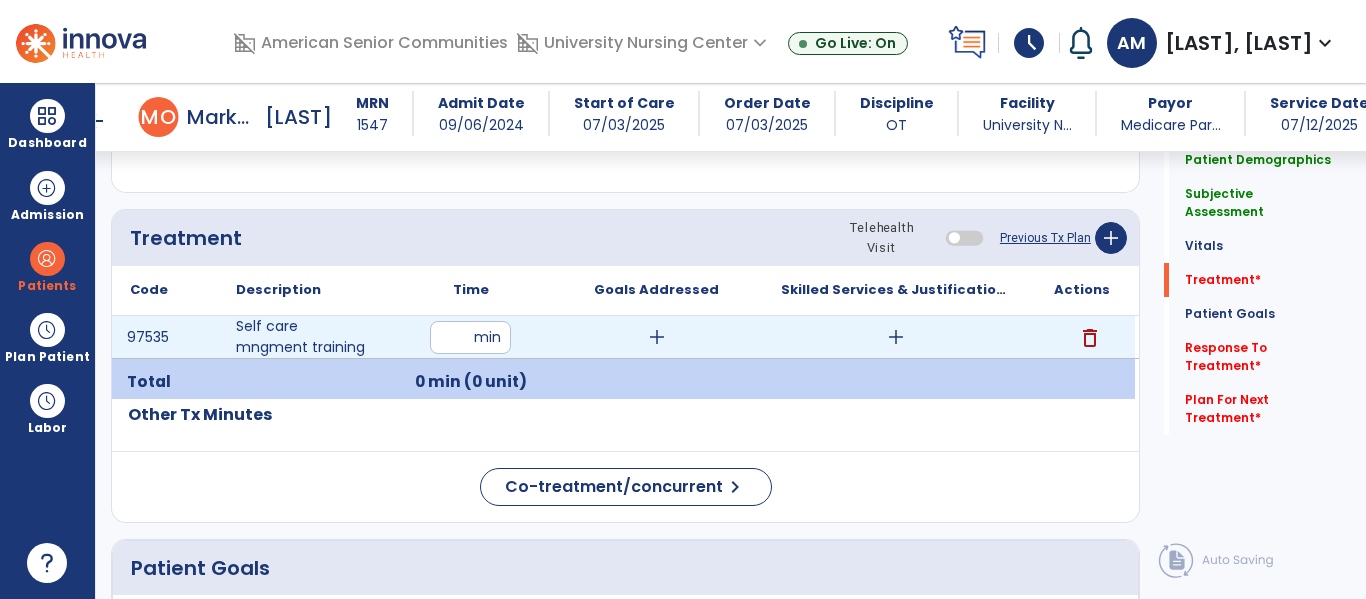 type on "**" 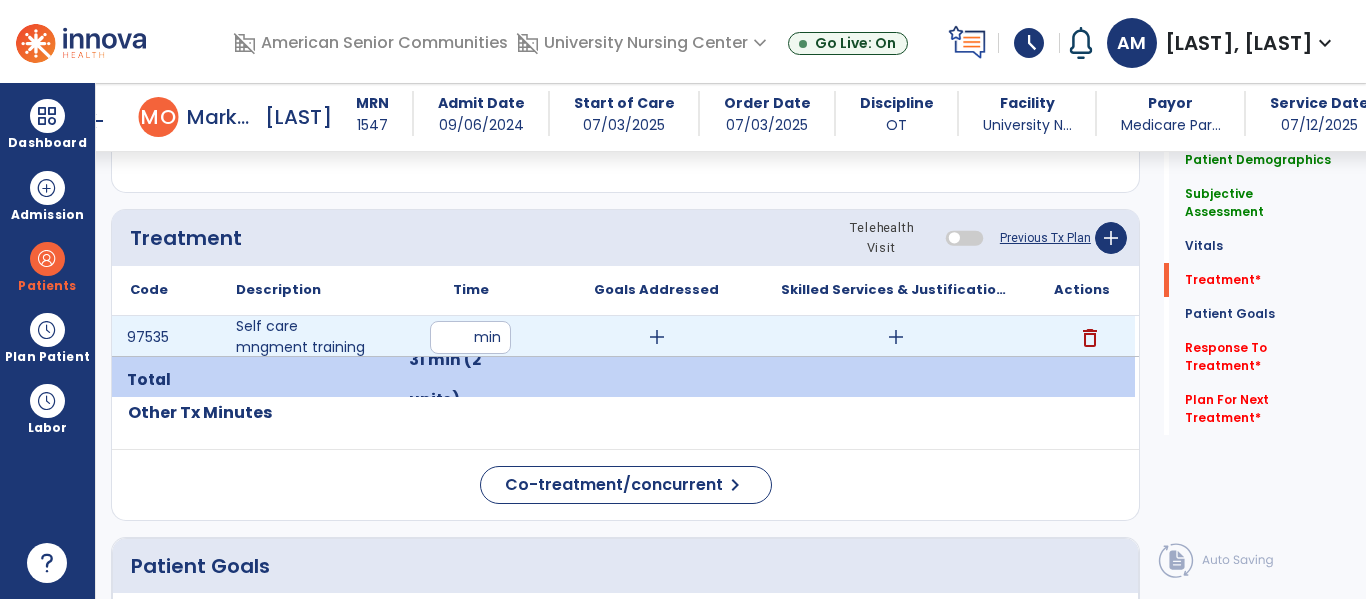 click on "add" at bounding box center [657, 337] 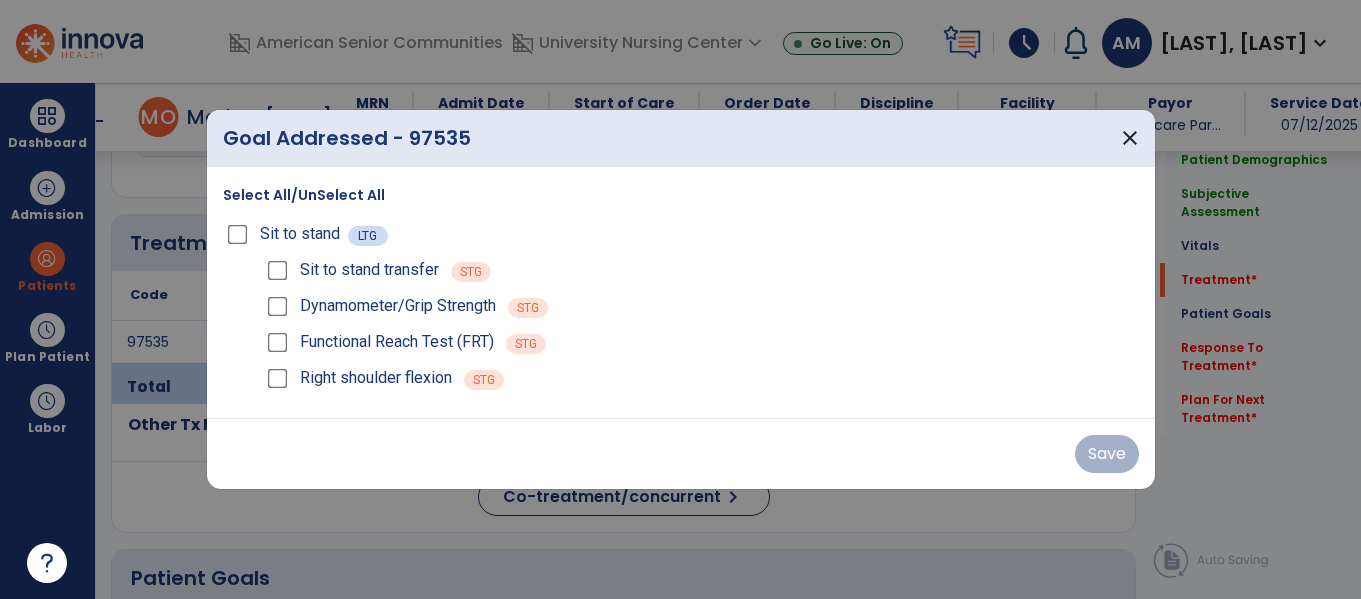 scroll, scrollTop: 1040, scrollLeft: 0, axis: vertical 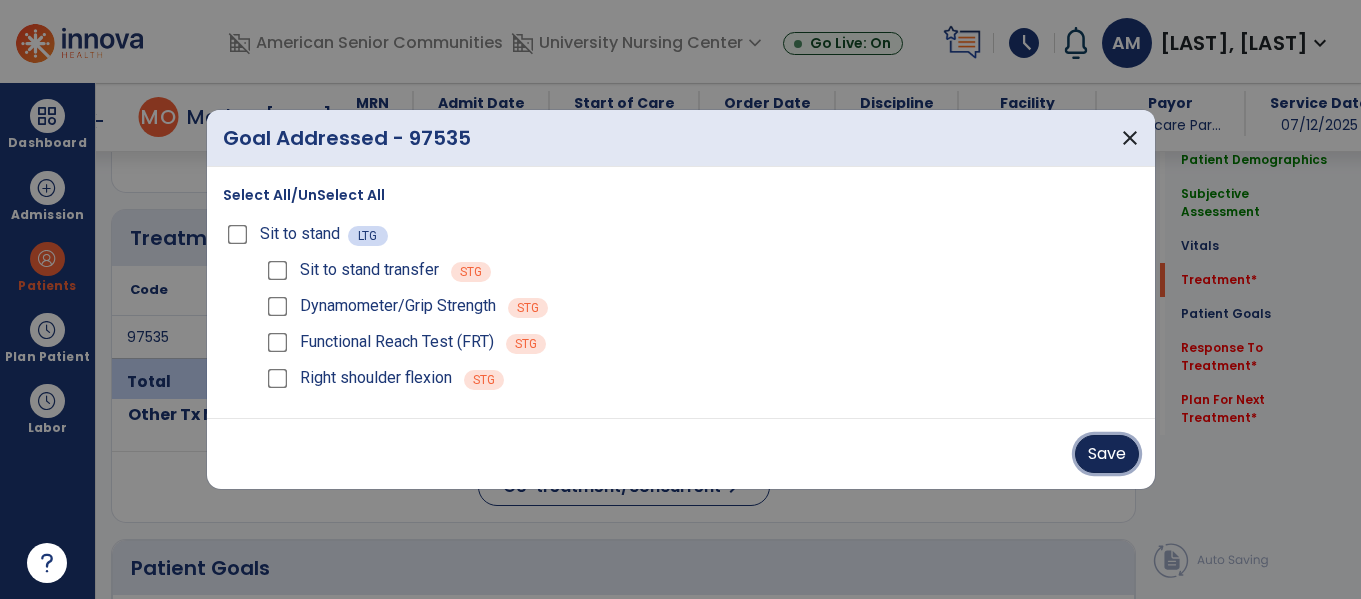 click on "Save" at bounding box center (1107, 454) 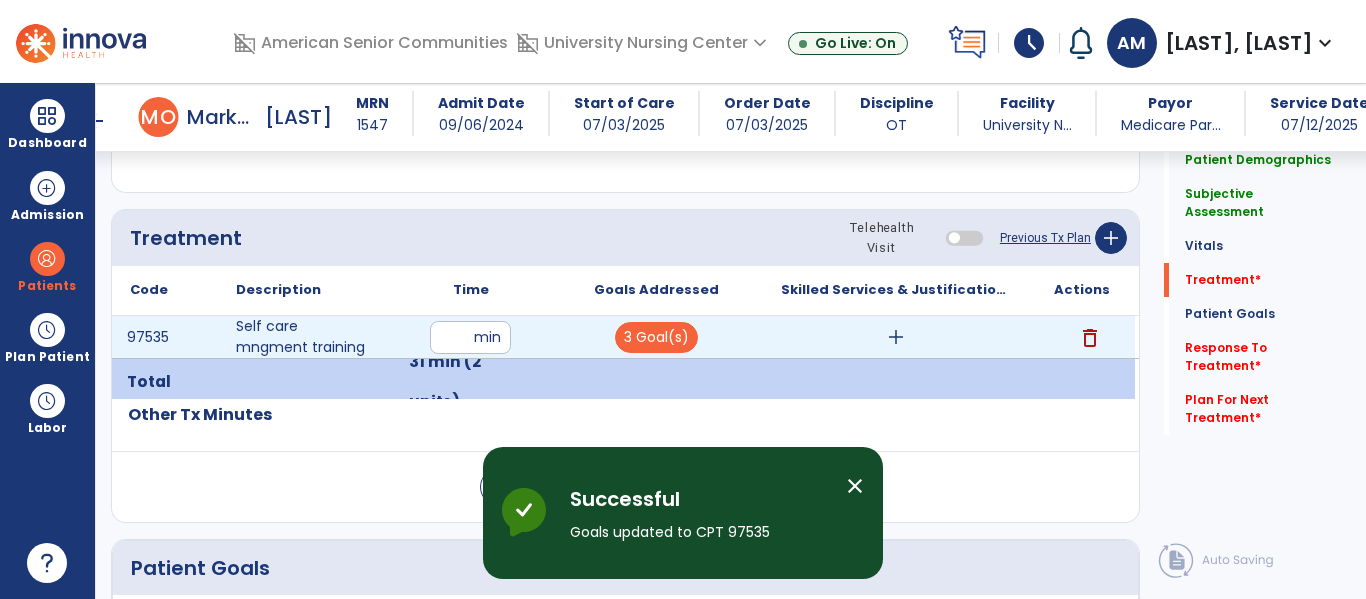 click on "add" at bounding box center [896, 337] 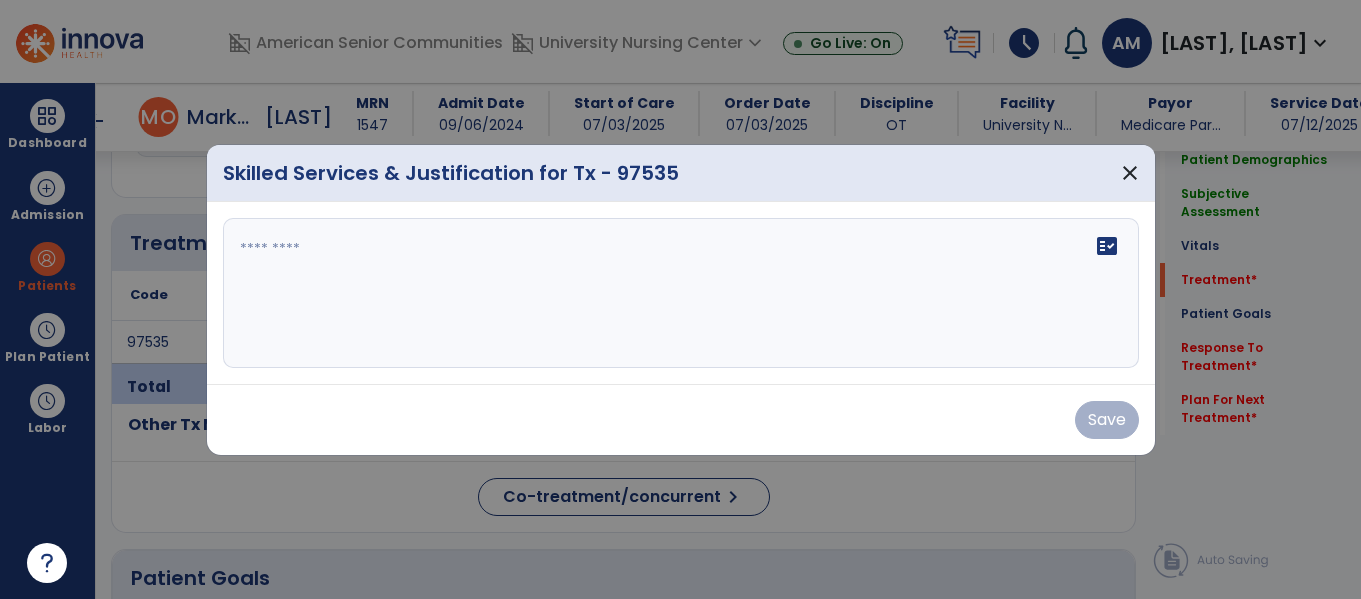 scroll, scrollTop: 1040, scrollLeft: 0, axis: vertical 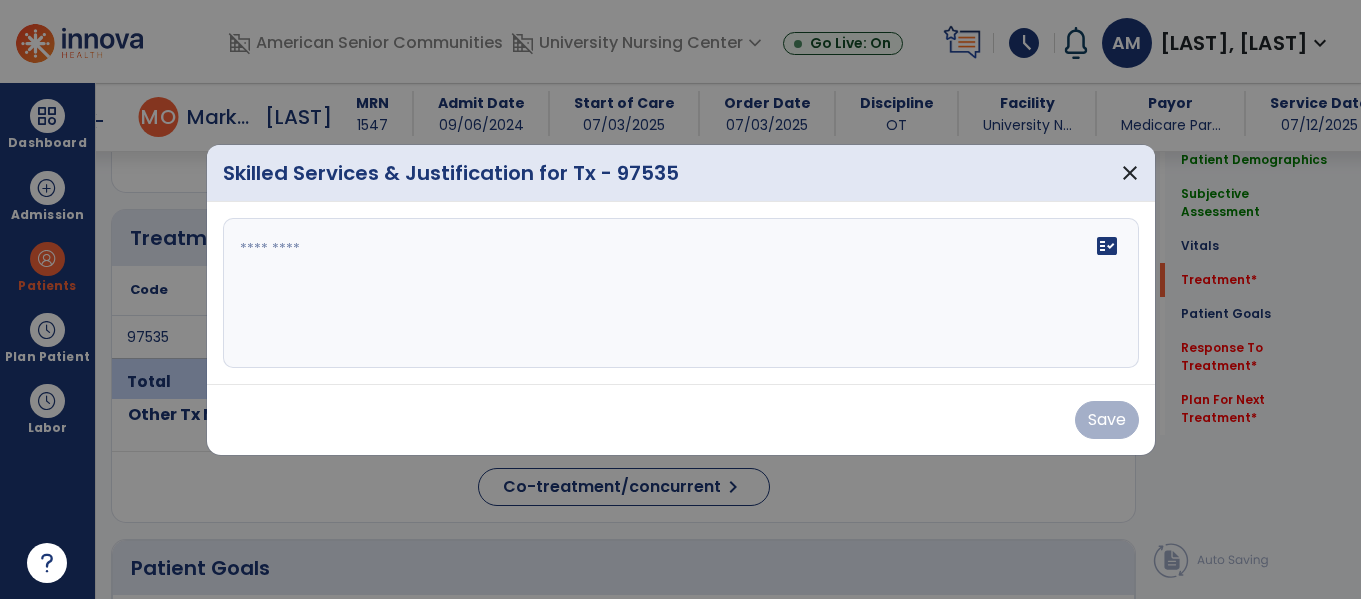 click at bounding box center [681, 293] 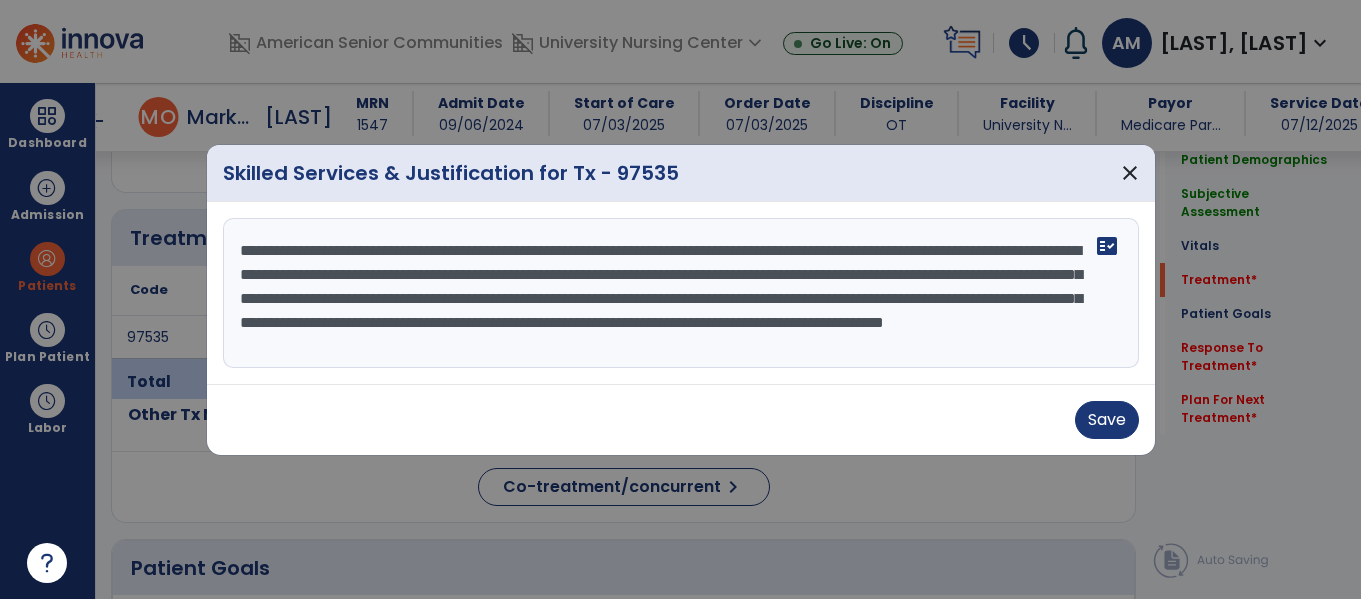 scroll, scrollTop: 16, scrollLeft: 0, axis: vertical 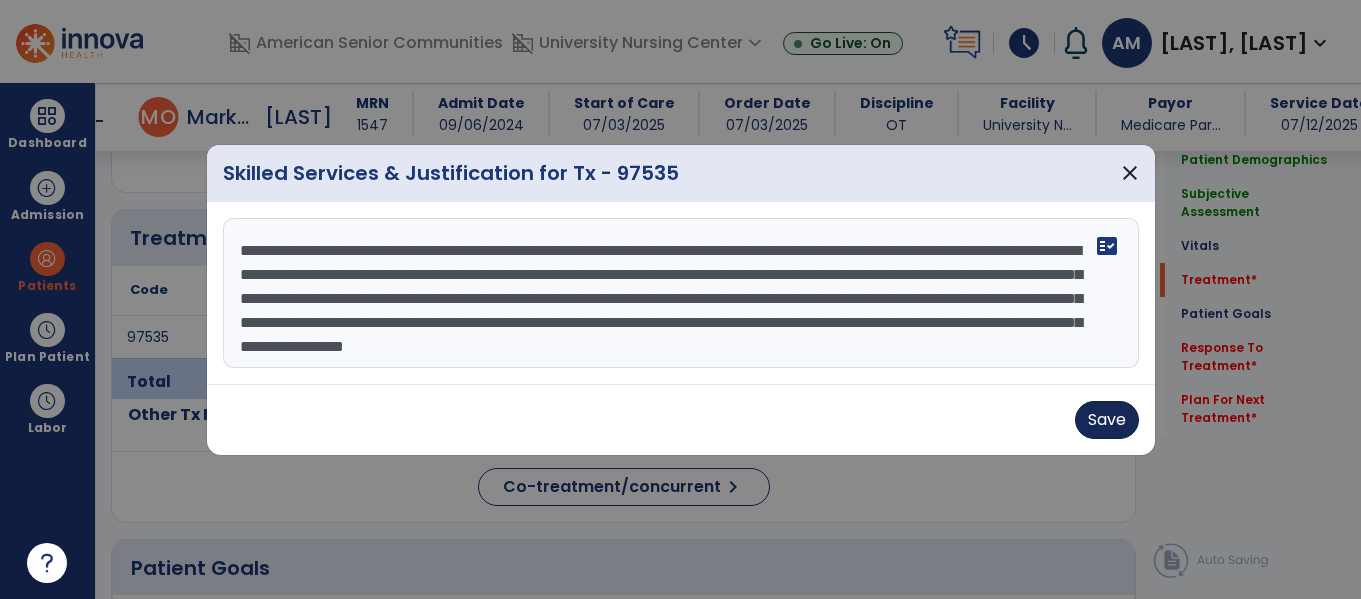 type on "**********" 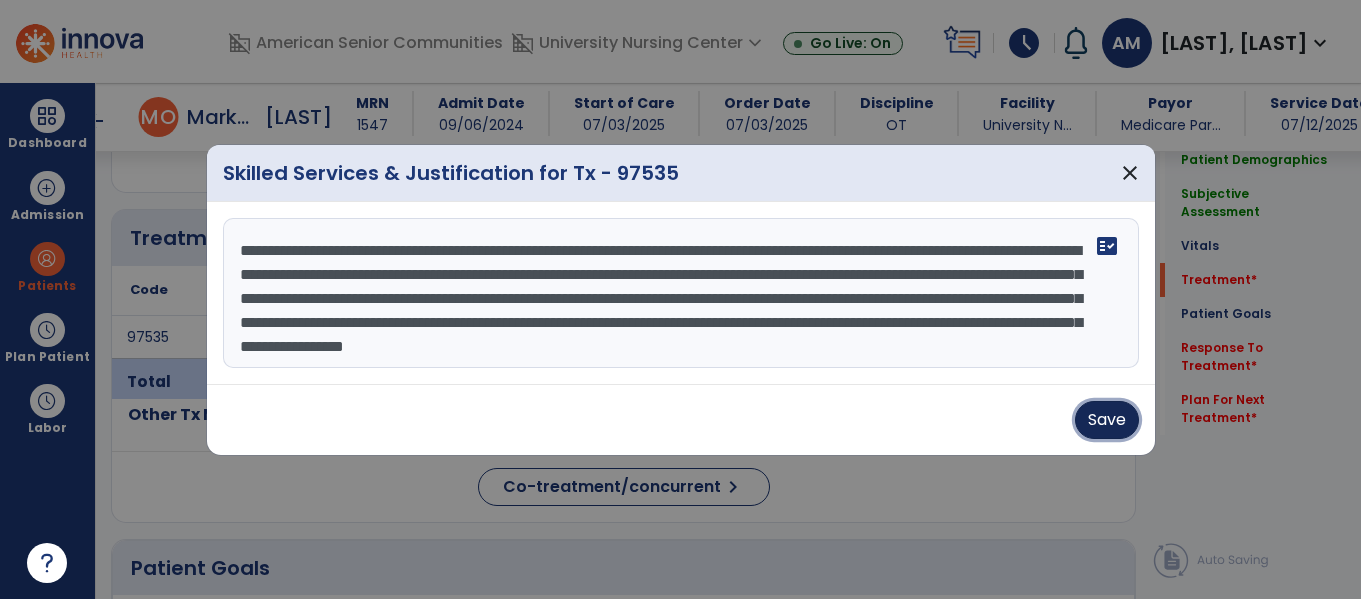 click on "Save" at bounding box center [1107, 420] 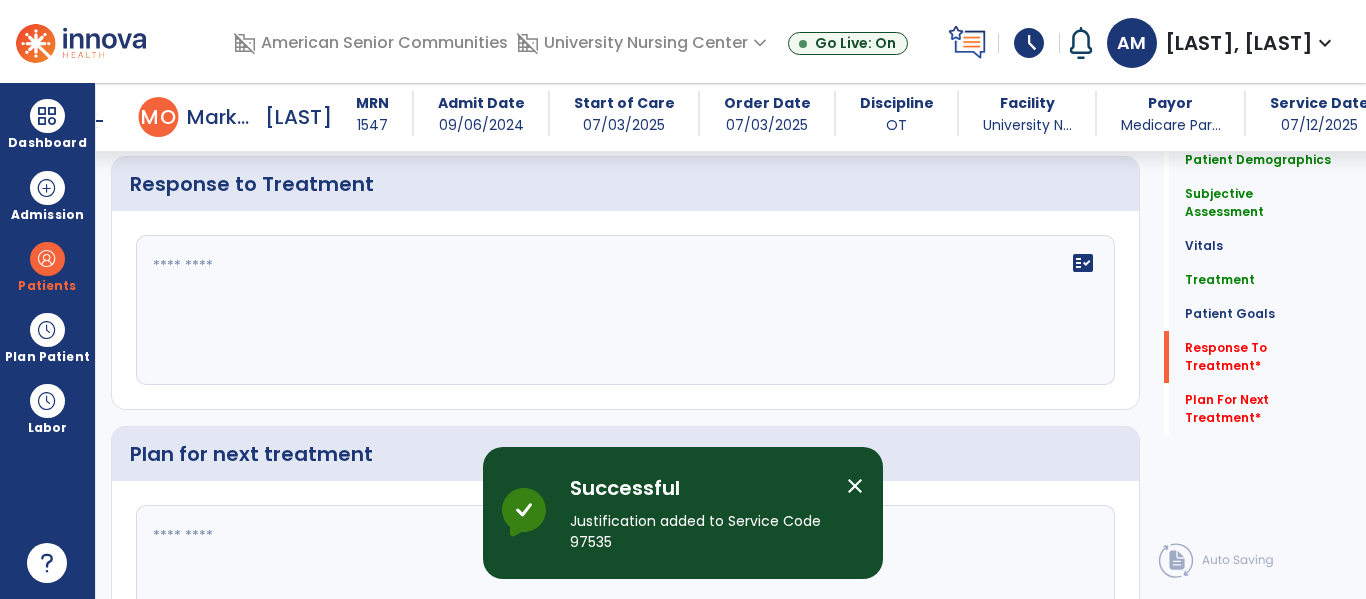 scroll, scrollTop: 2254, scrollLeft: 0, axis: vertical 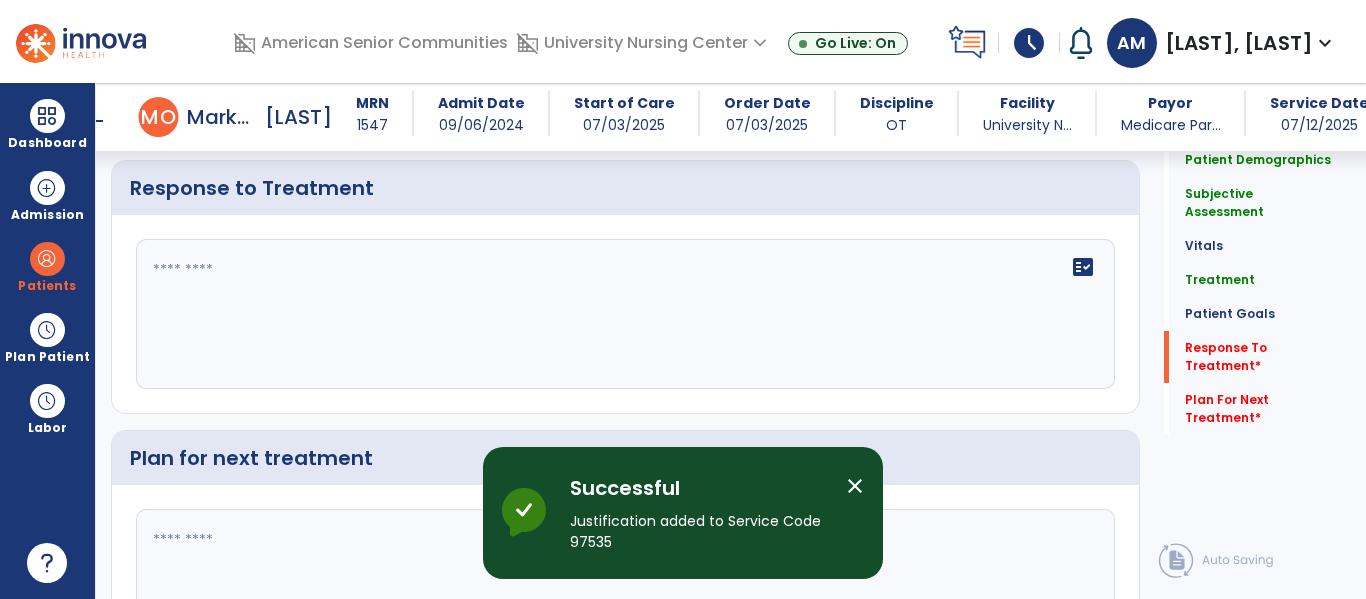 click on "fact_check" 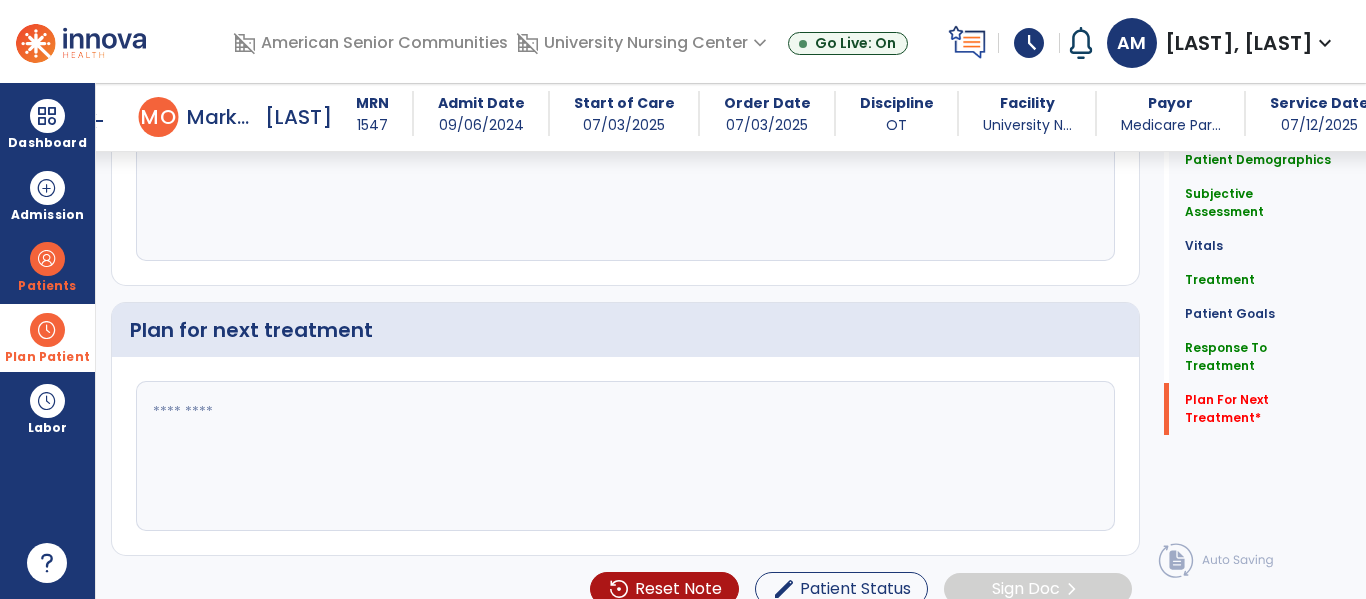 scroll, scrollTop: 2405, scrollLeft: 0, axis: vertical 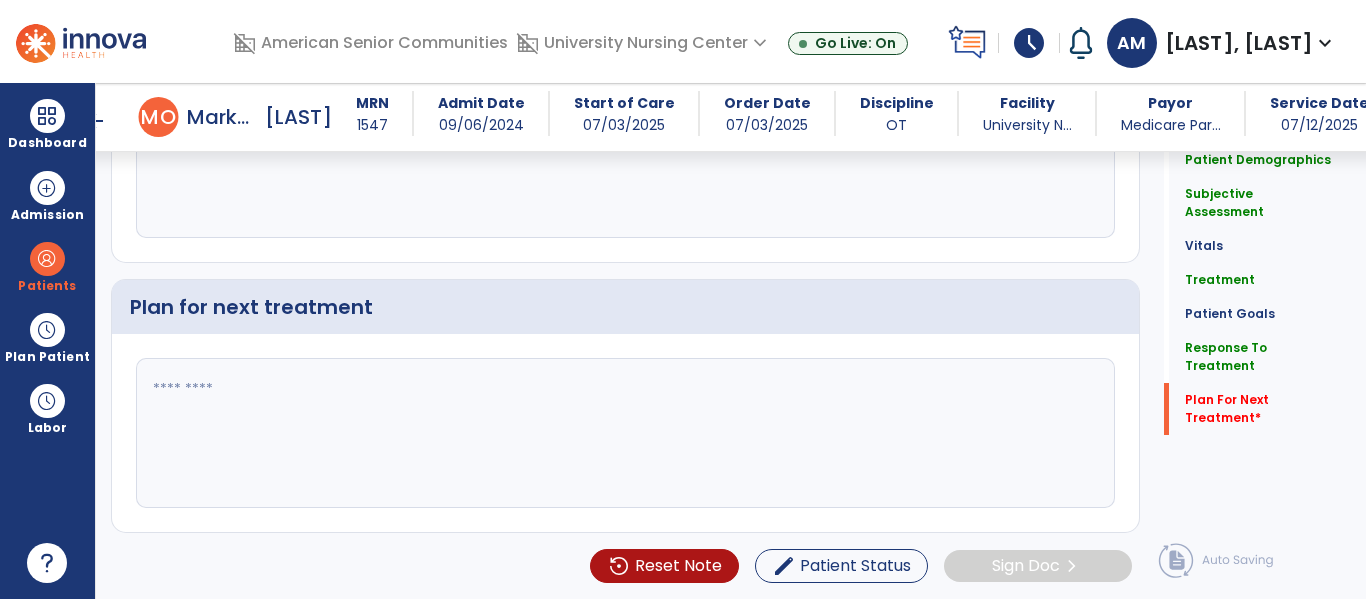 type on "**********" 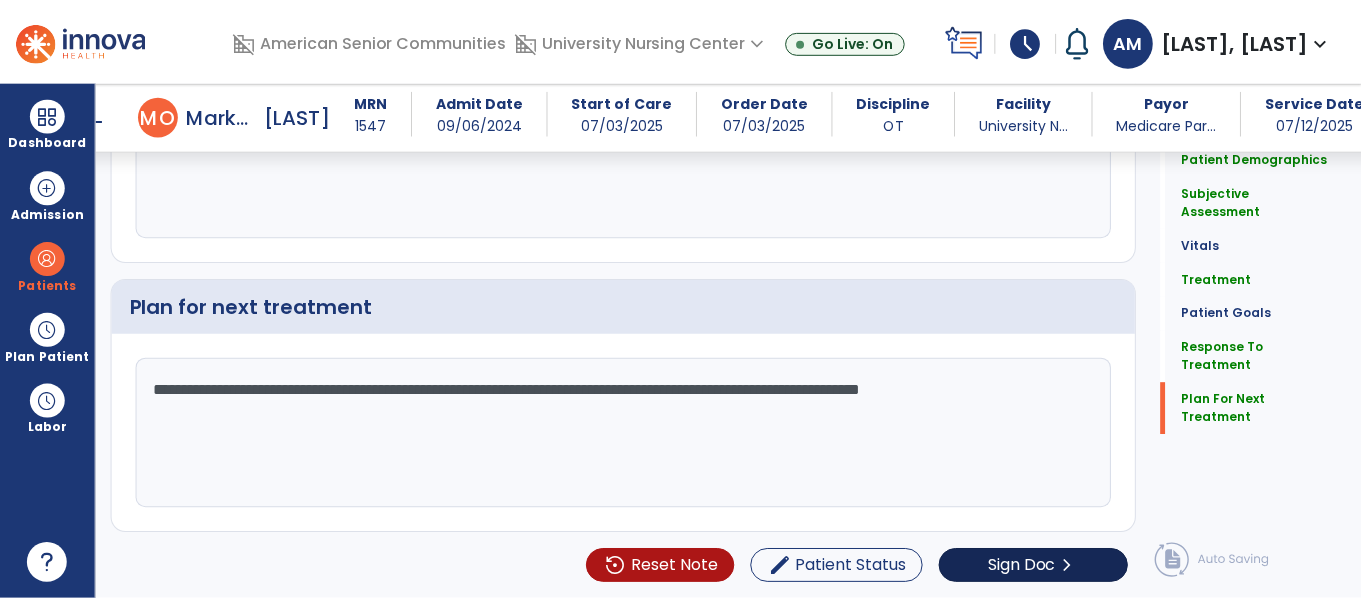 scroll, scrollTop: 2405, scrollLeft: 0, axis: vertical 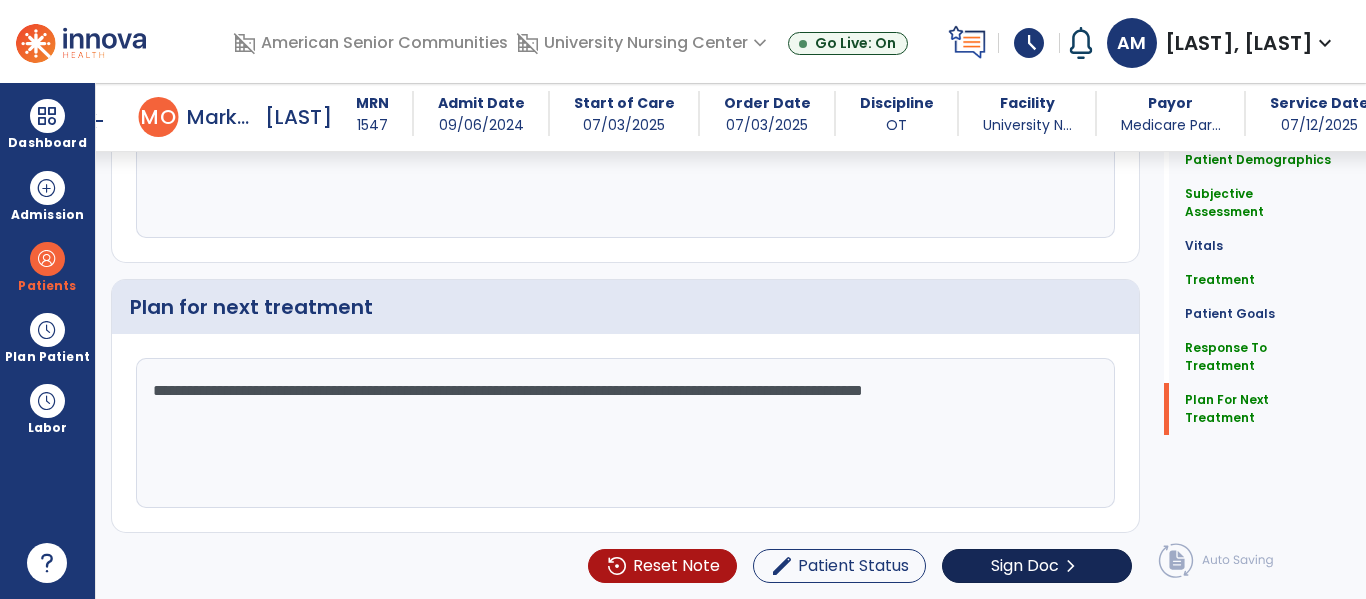 type on "**********" 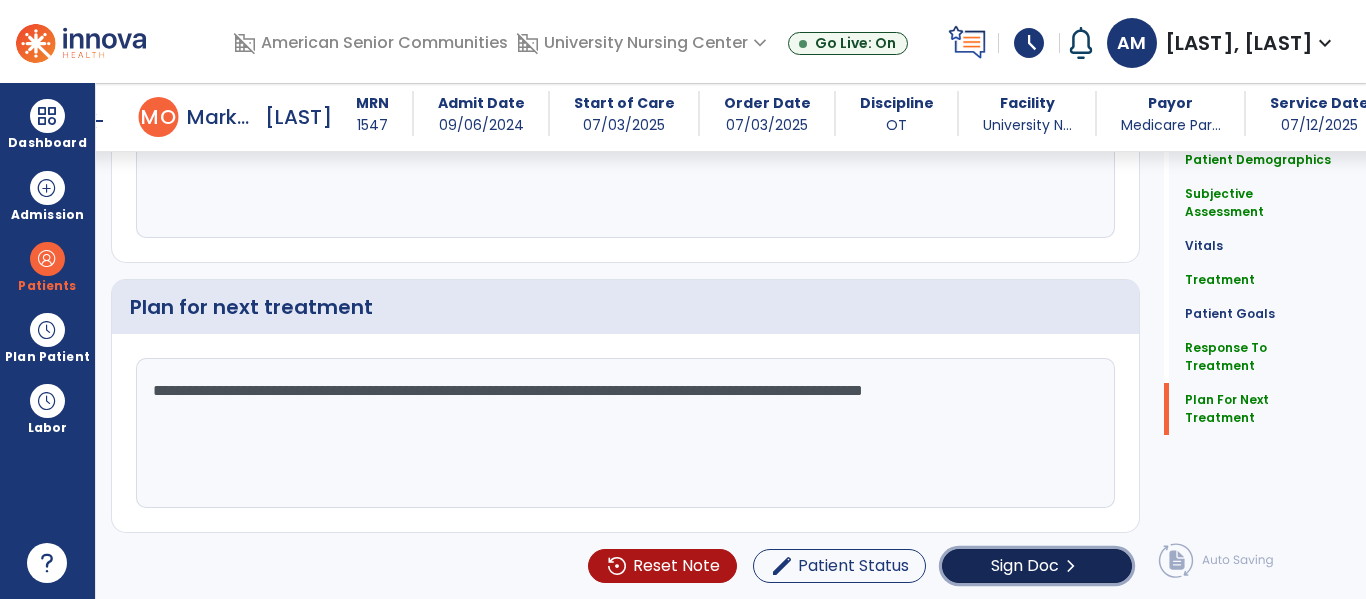 click on "Sign Doc" 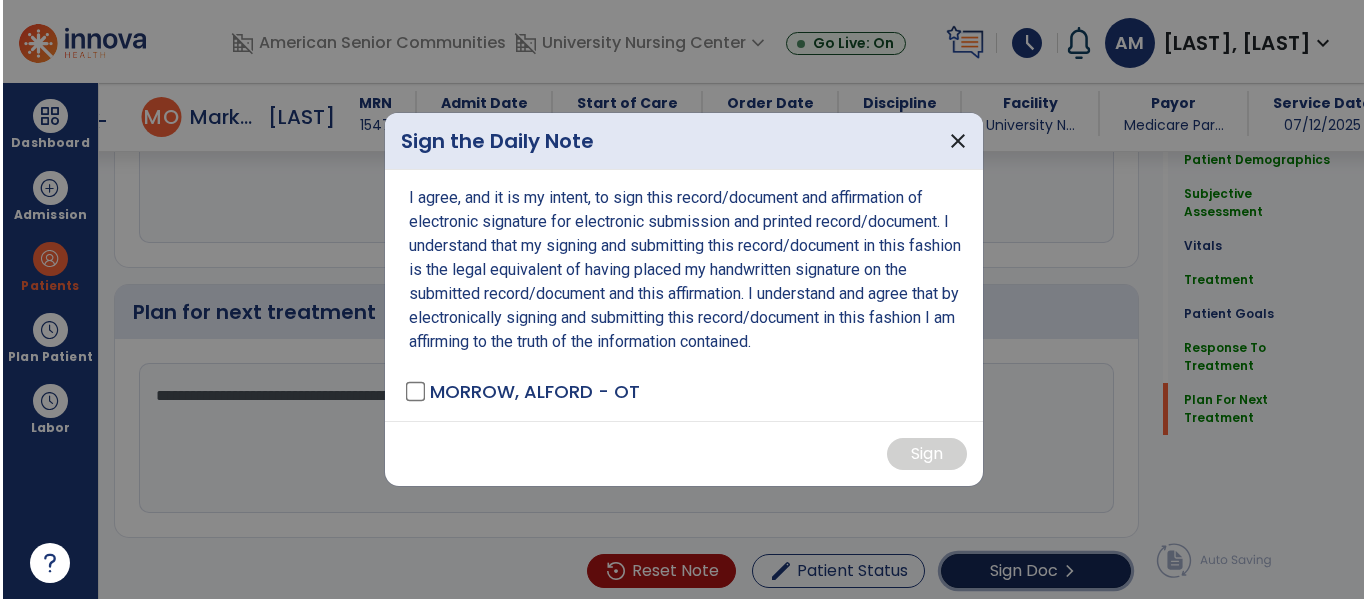 scroll, scrollTop: 2405, scrollLeft: 0, axis: vertical 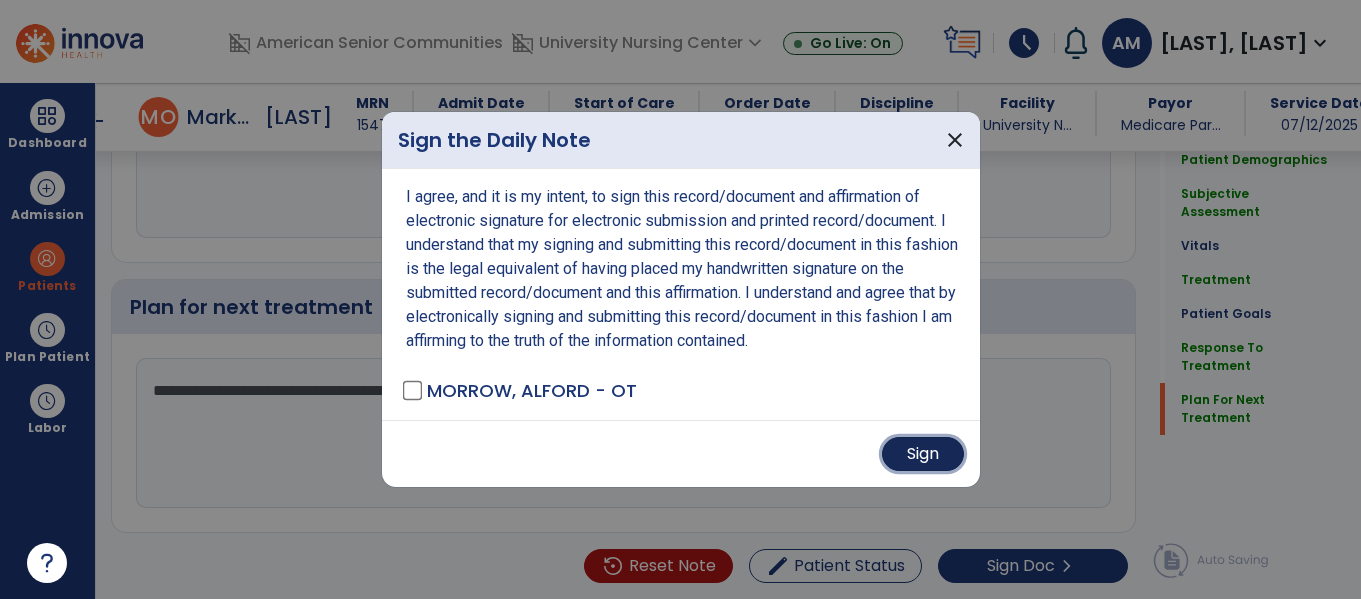 click on "Sign" at bounding box center (923, 454) 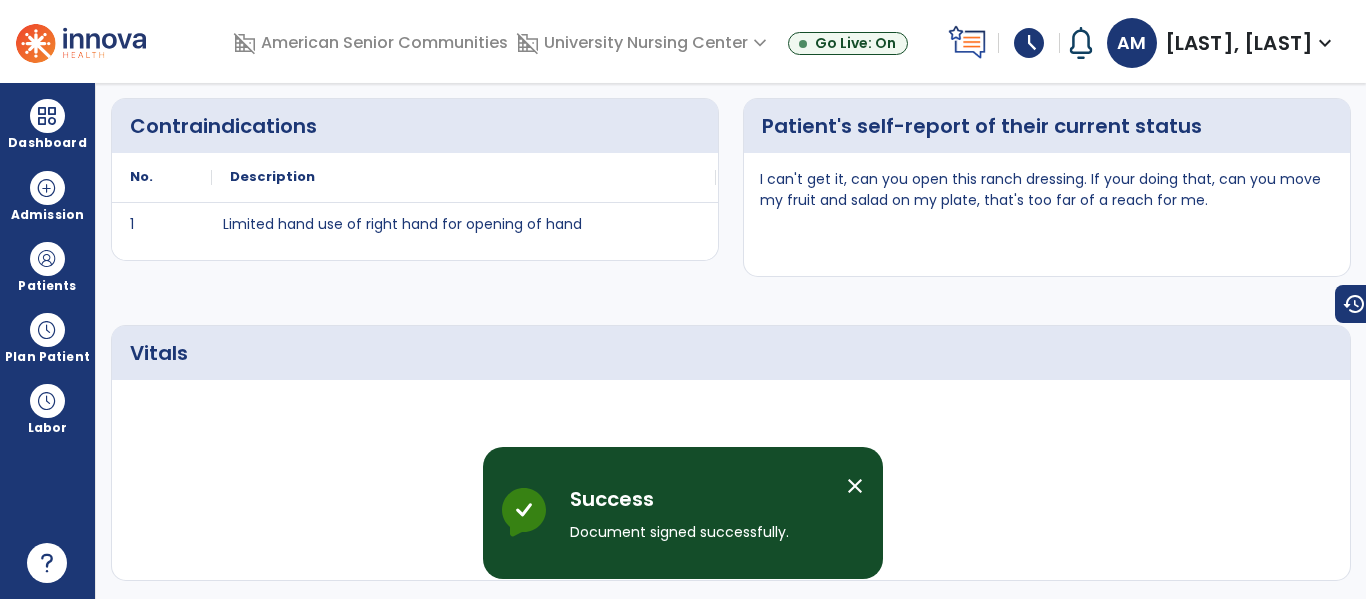 scroll, scrollTop: 0, scrollLeft: 0, axis: both 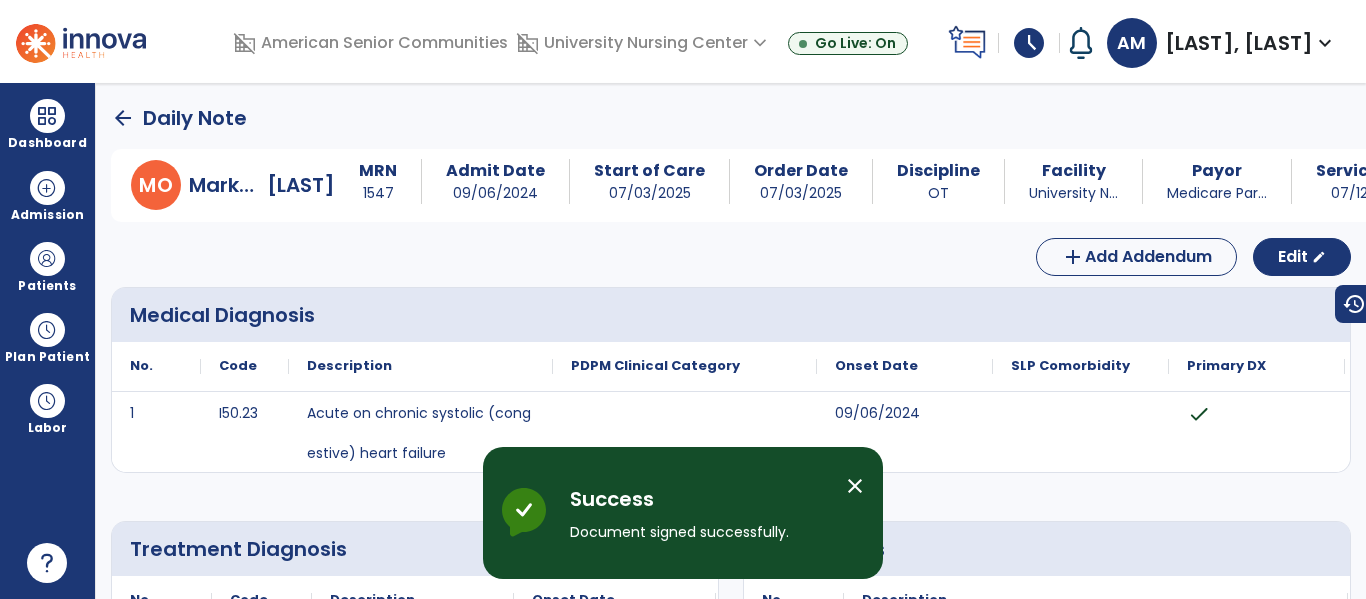 click on "arrow_back" 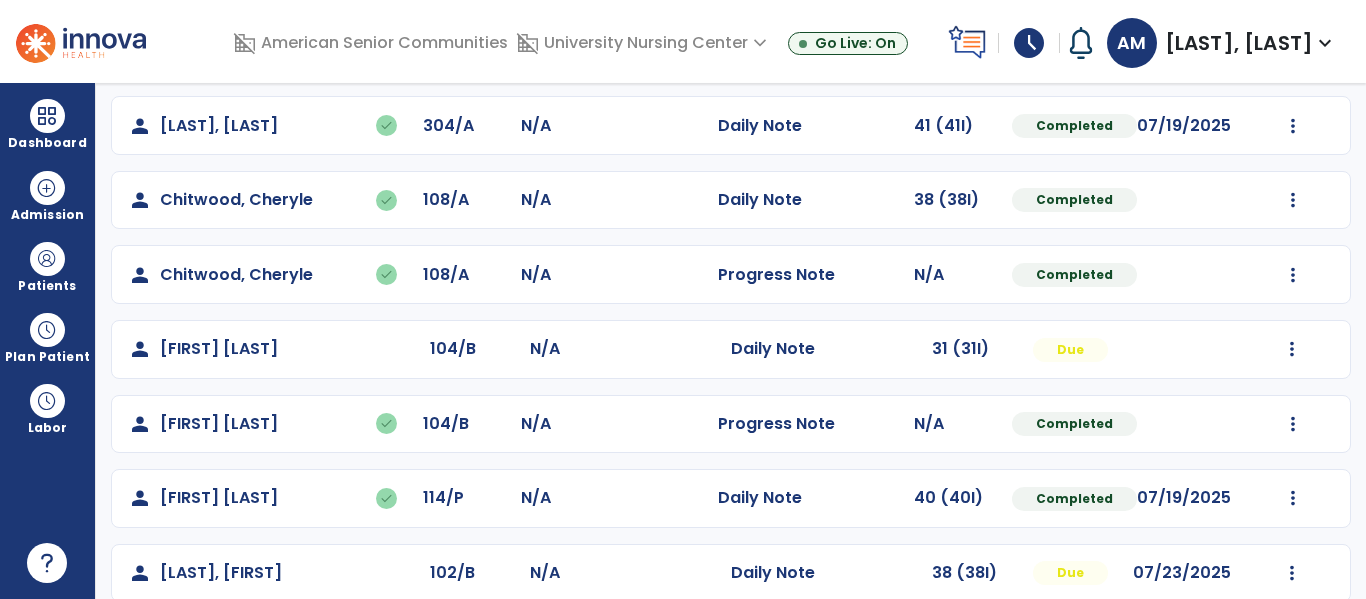 scroll, scrollTop: 227, scrollLeft: 0, axis: vertical 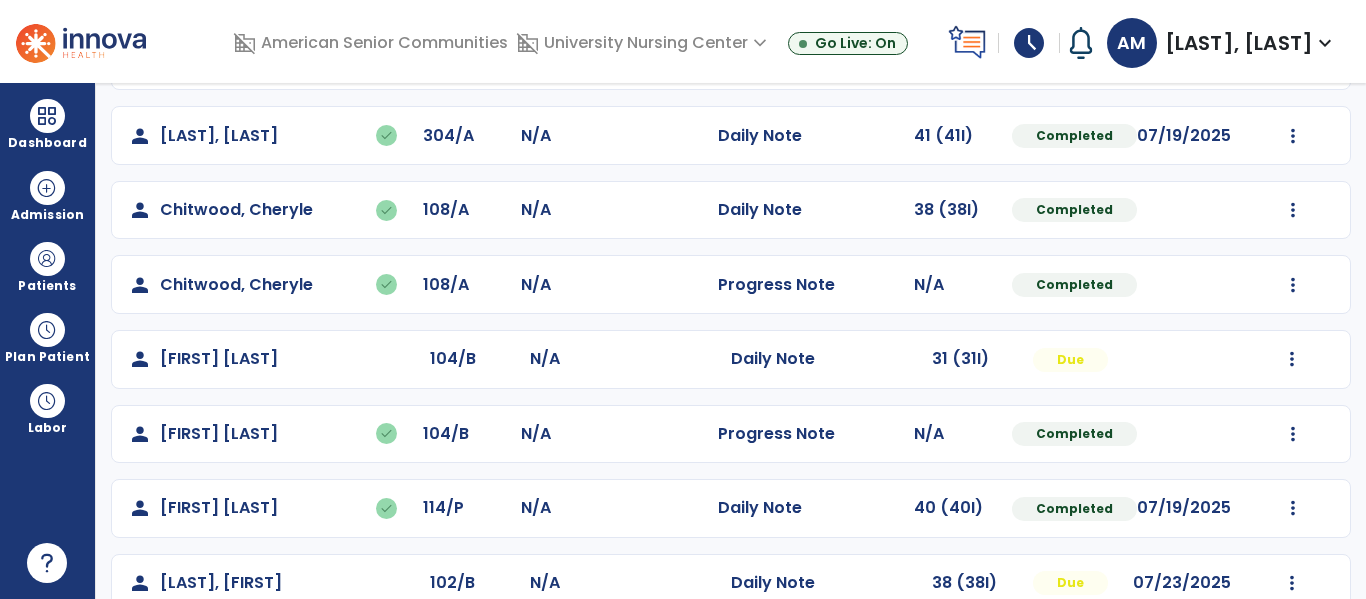 click on "Mark Visit As Complete   Reset Note   Open Document   G + C Mins" 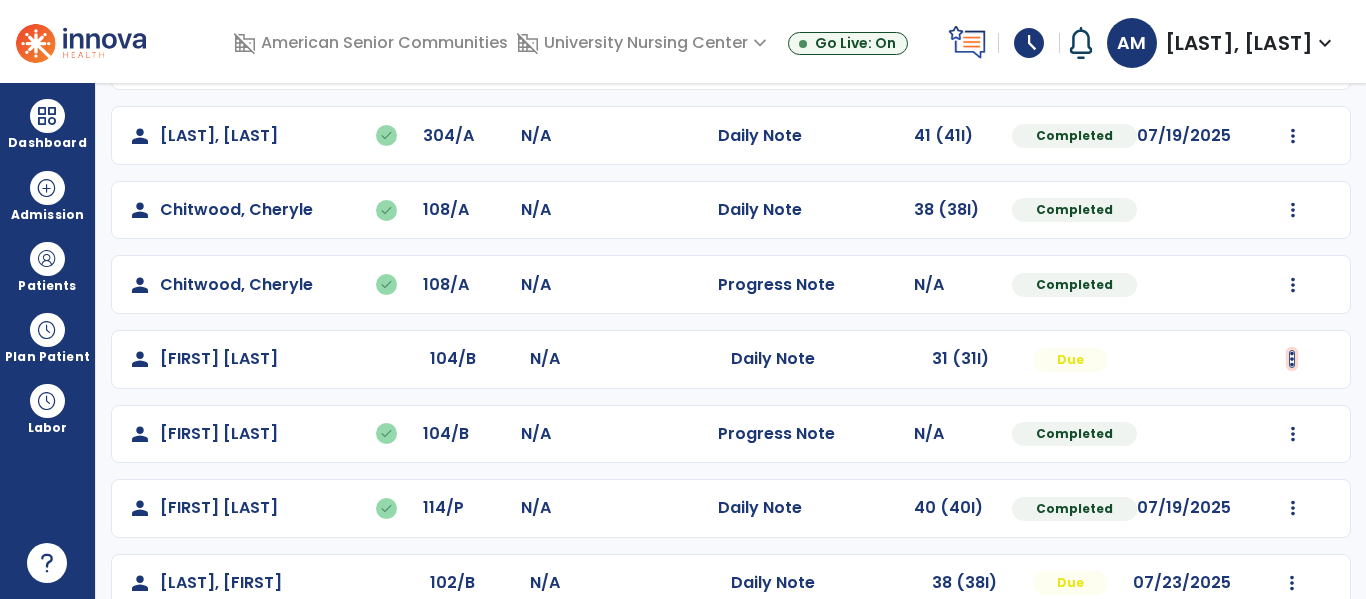 click at bounding box center (1292, 61) 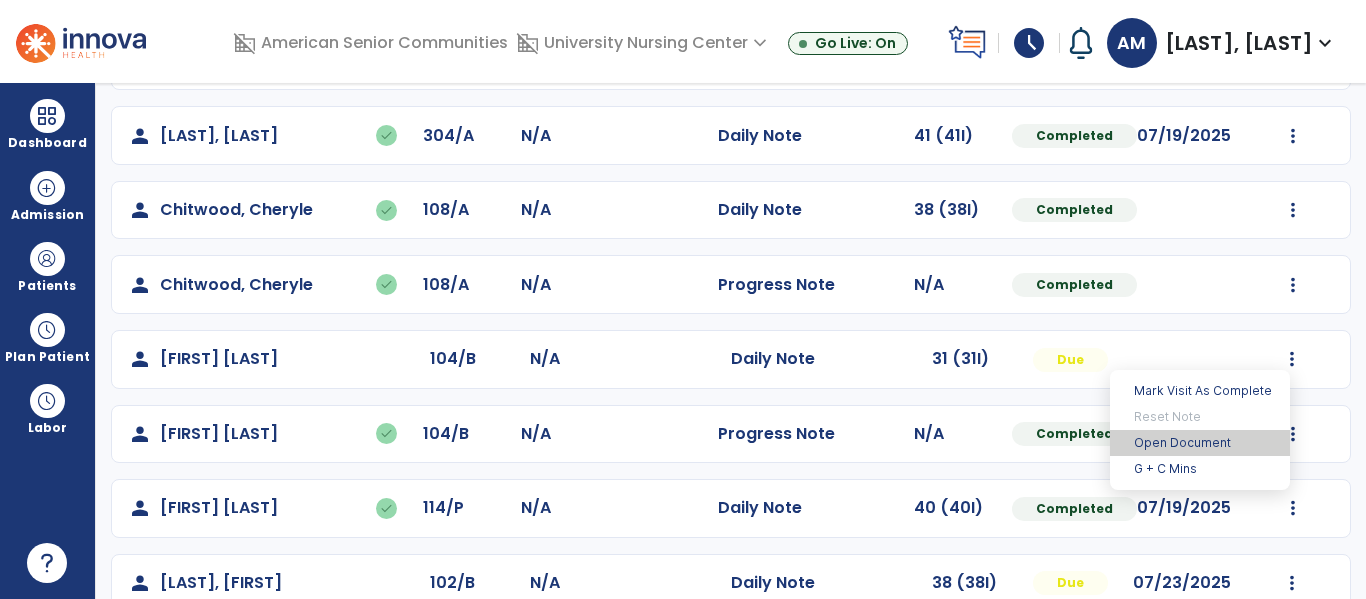 click on "Open Document" at bounding box center [1200, 443] 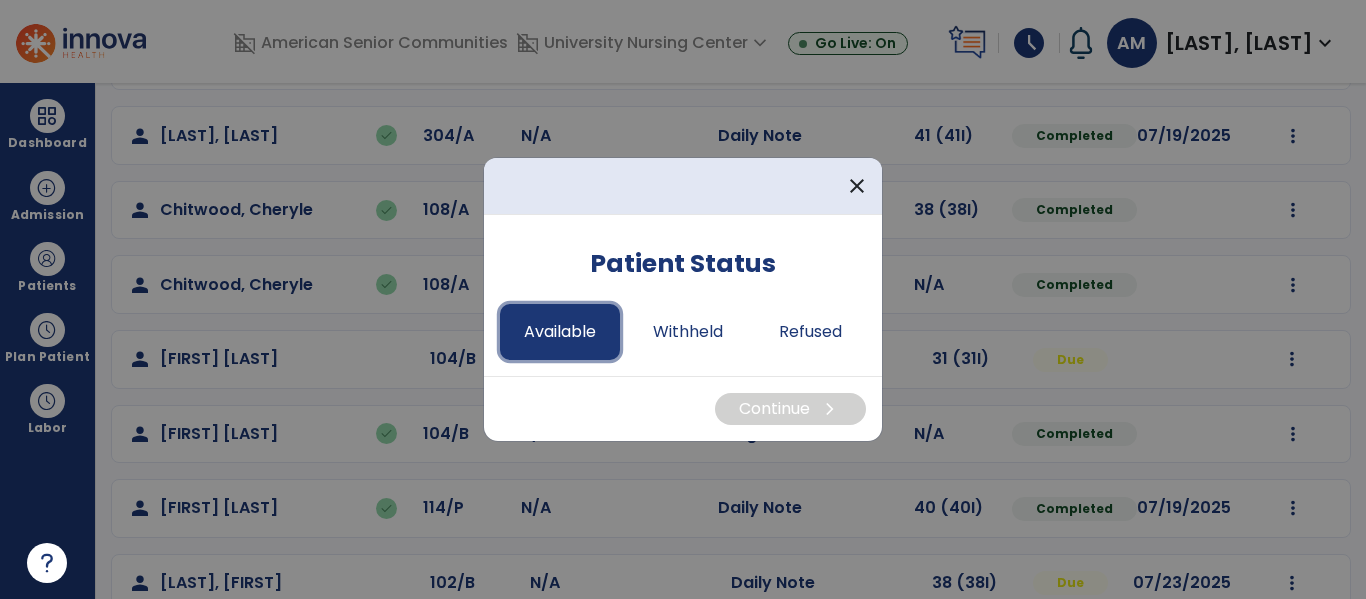 click on "Available" at bounding box center (560, 332) 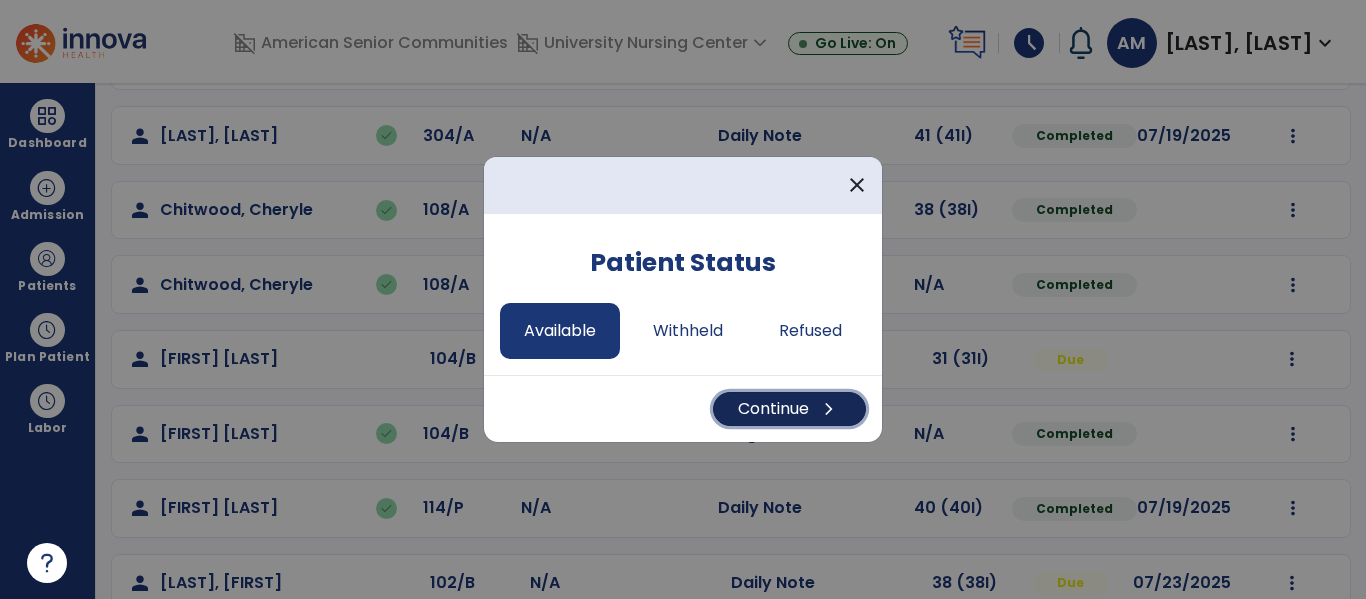 click on "Continue   chevron_right" at bounding box center (789, 409) 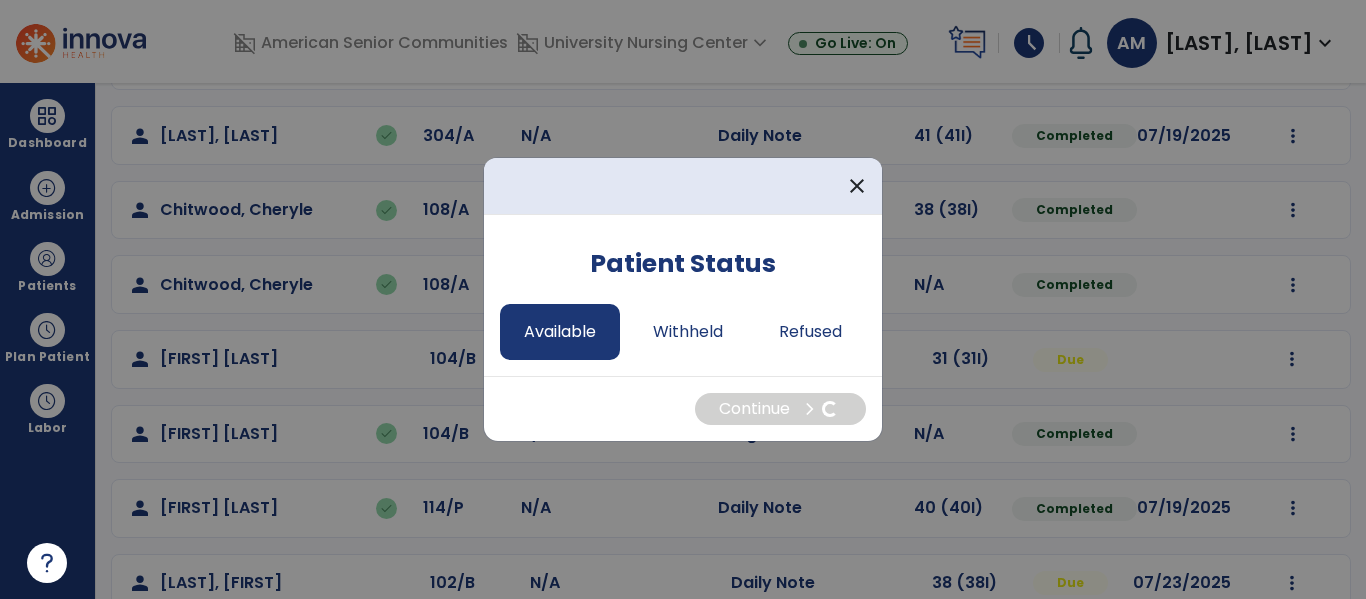 select on "*" 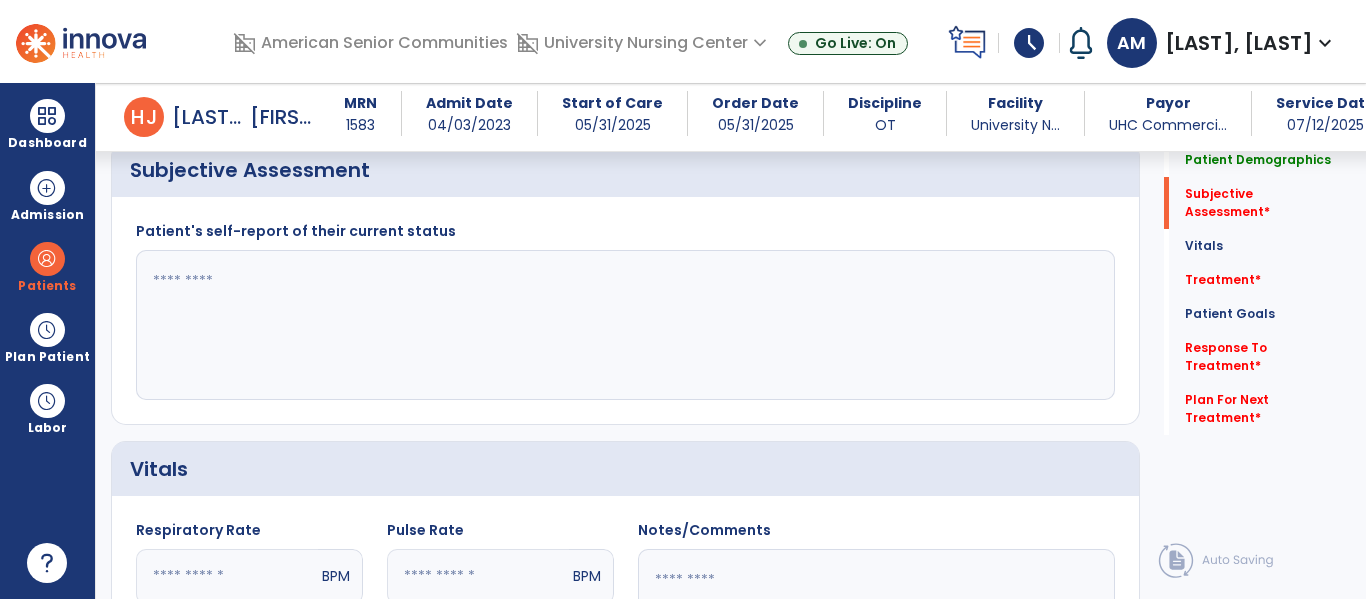 scroll, scrollTop: 389, scrollLeft: 0, axis: vertical 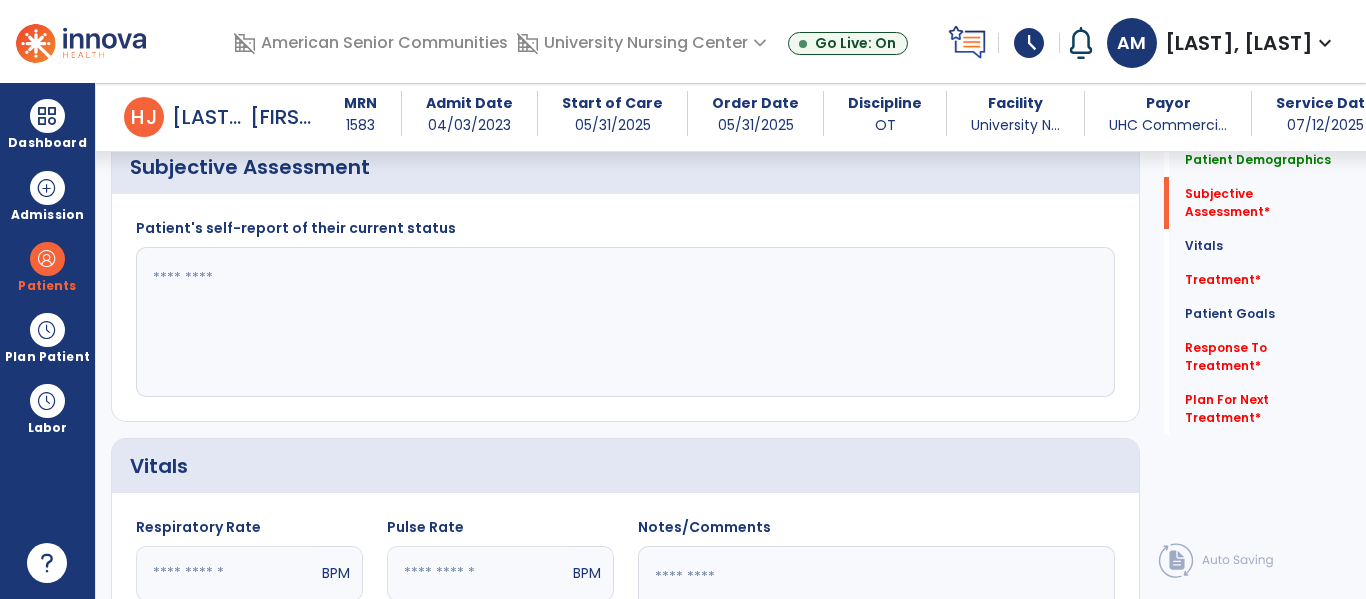 click 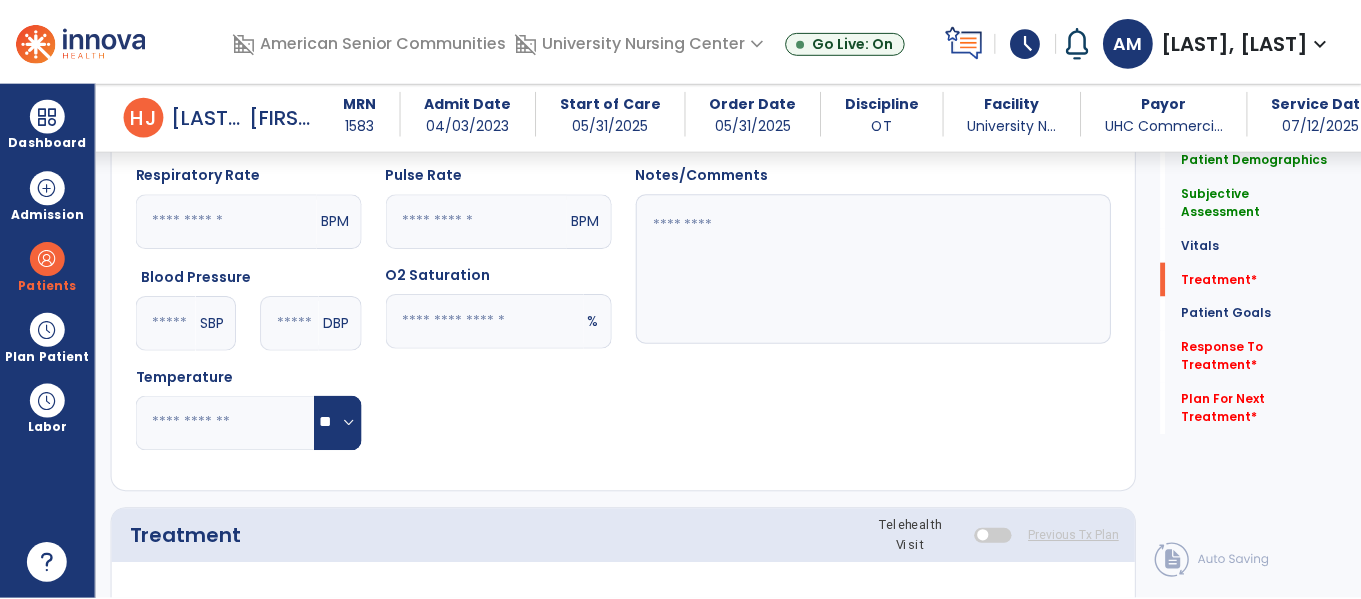 scroll, scrollTop: 1094, scrollLeft: 0, axis: vertical 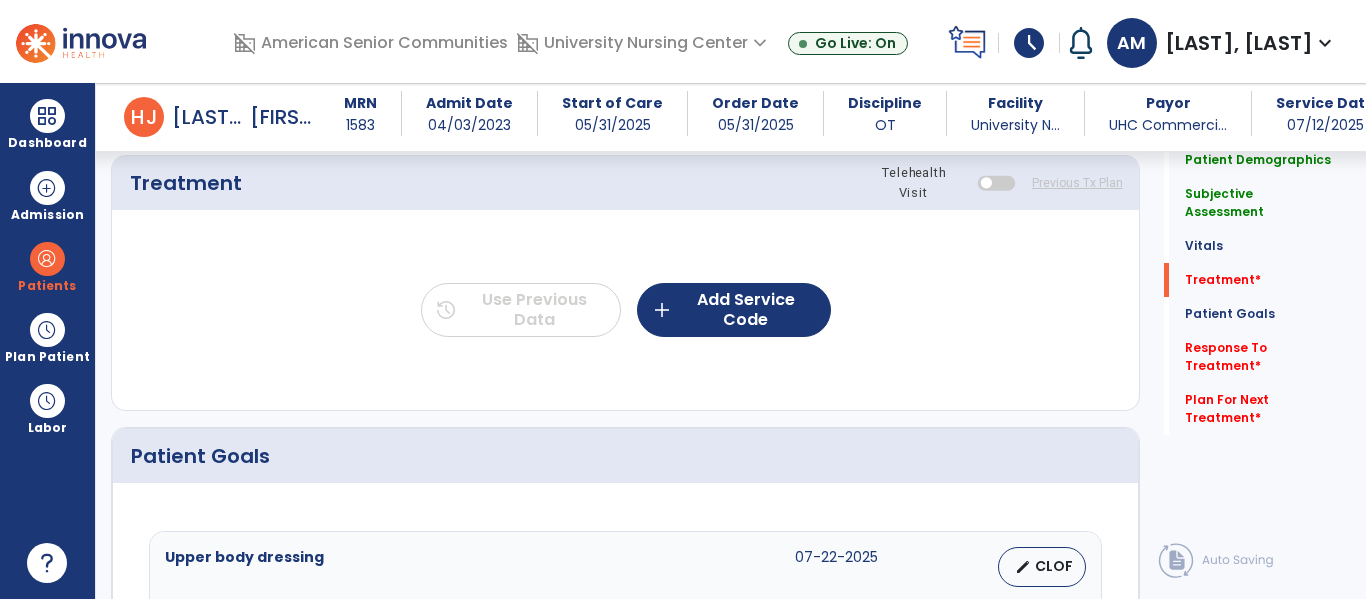 type on "**********" 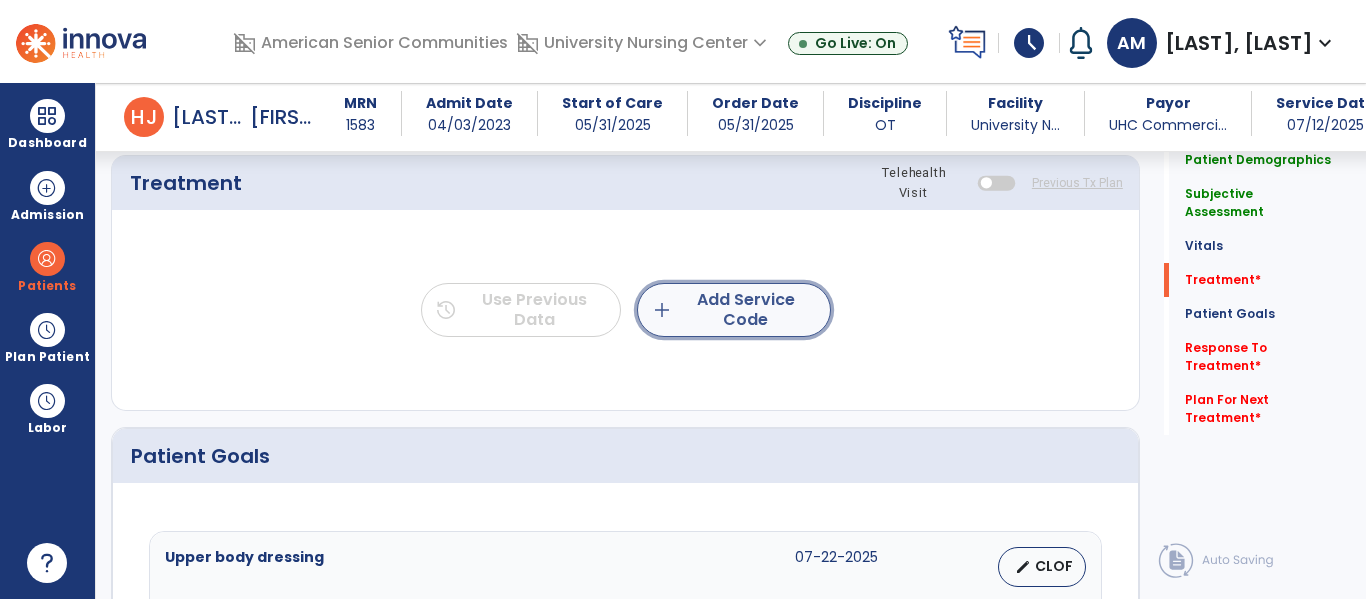 click on "add  Add Service Code" 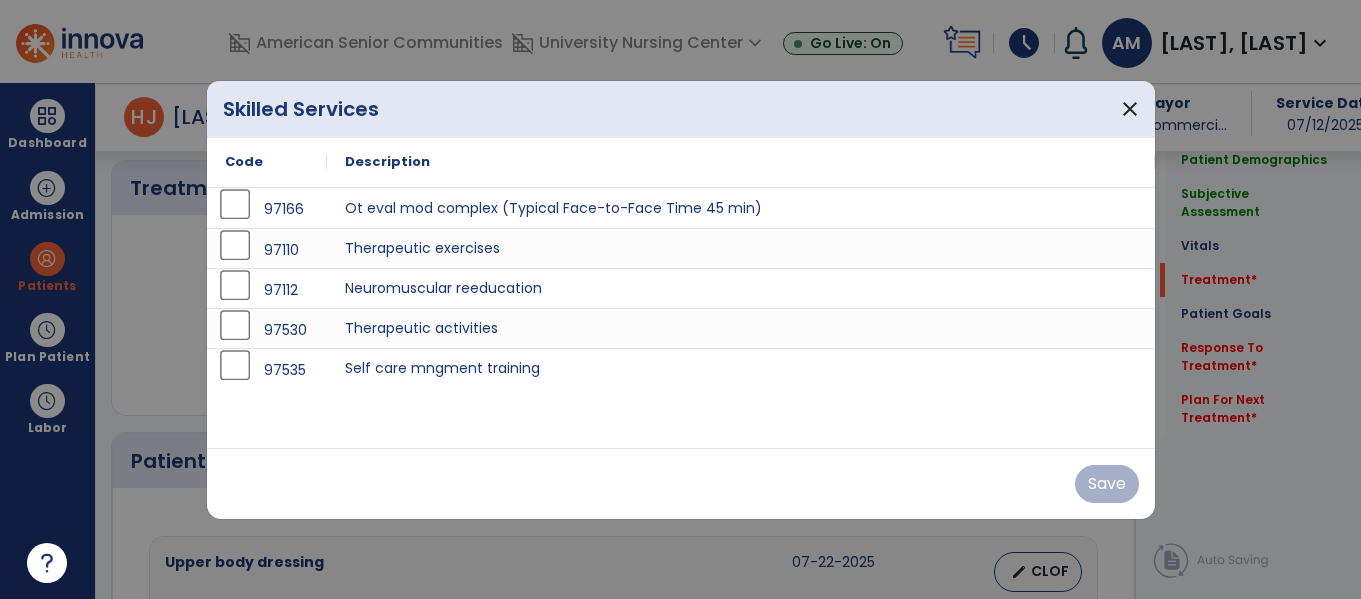 scroll, scrollTop: 1094, scrollLeft: 0, axis: vertical 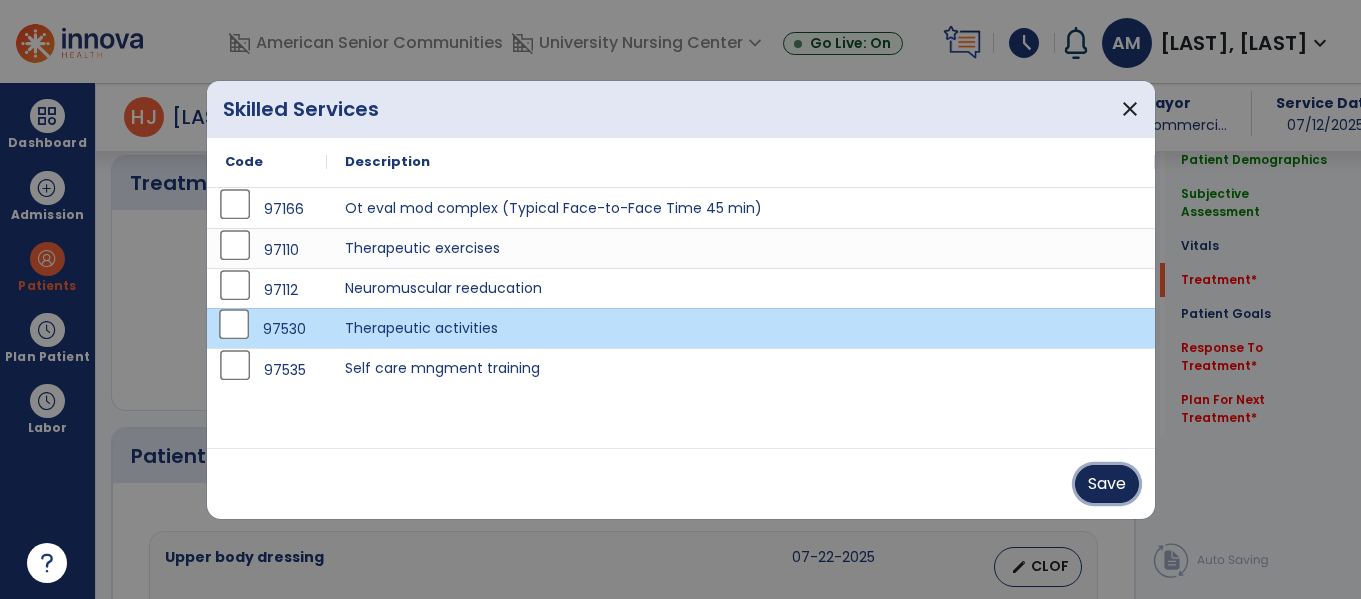 click on "Save" at bounding box center (1107, 484) 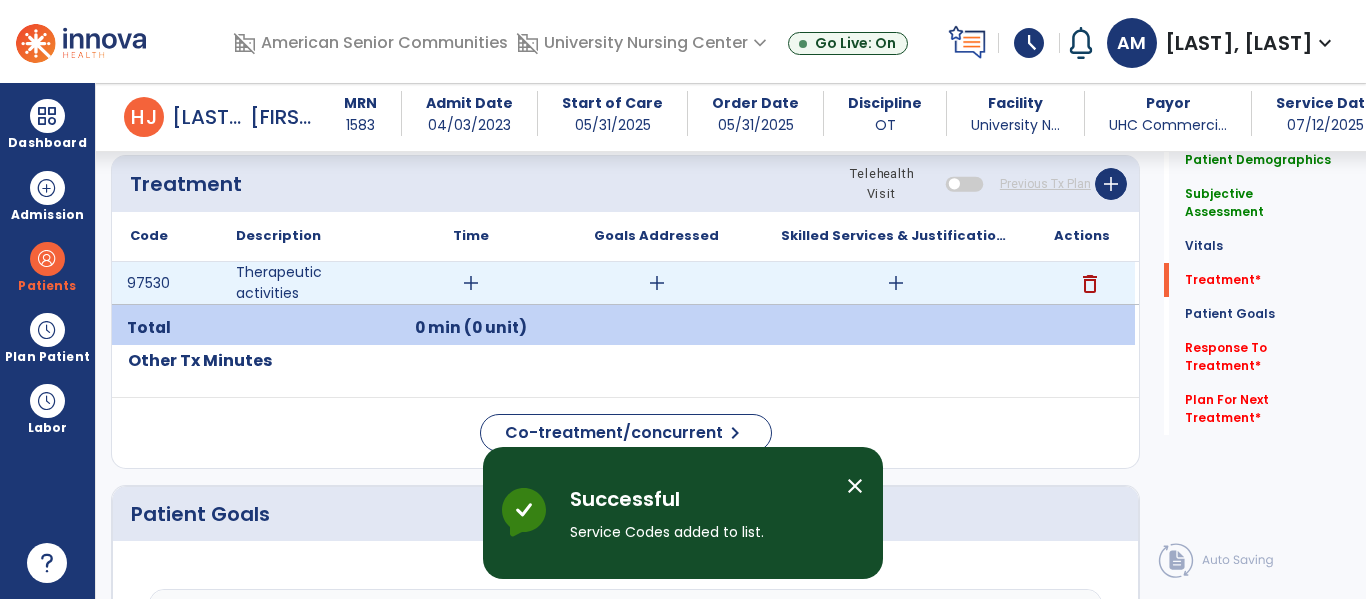 click on "add" at bounding box center [471, 283] 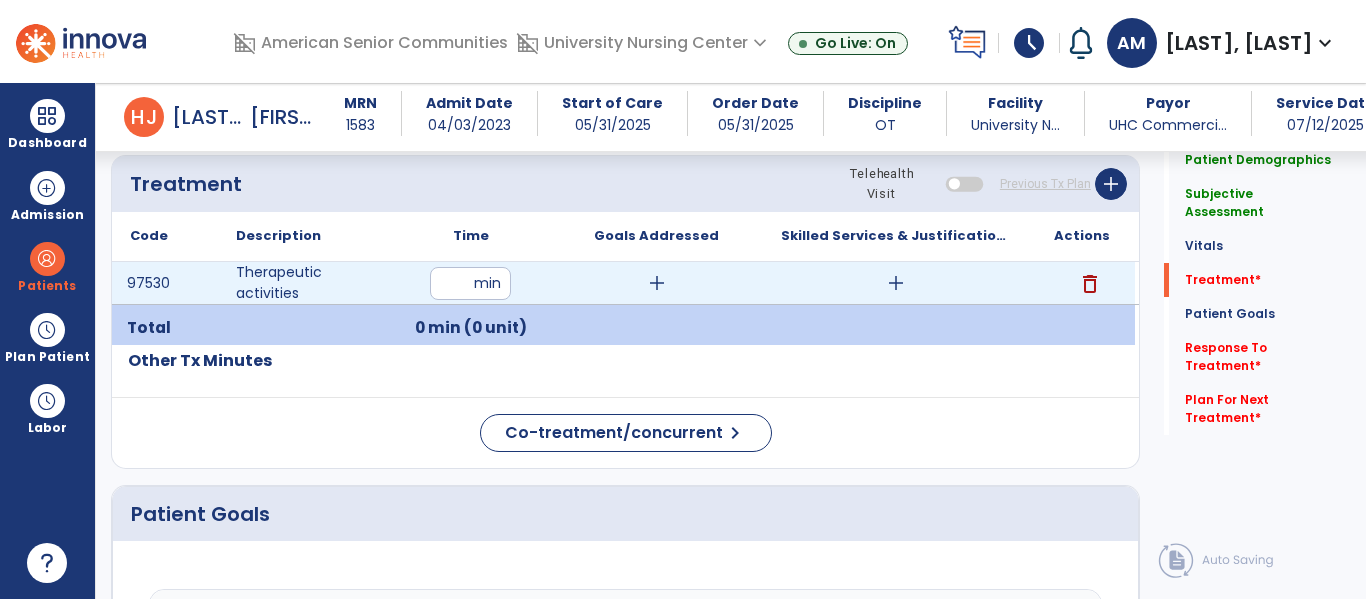 type on "*" 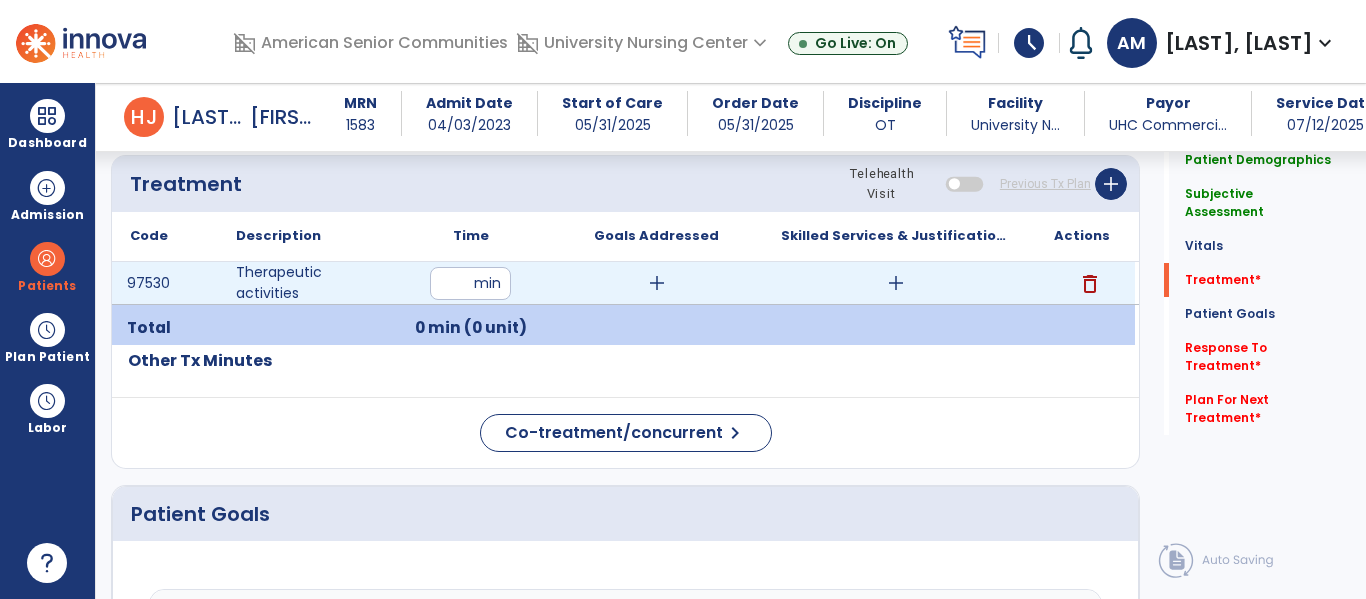 type on "**" 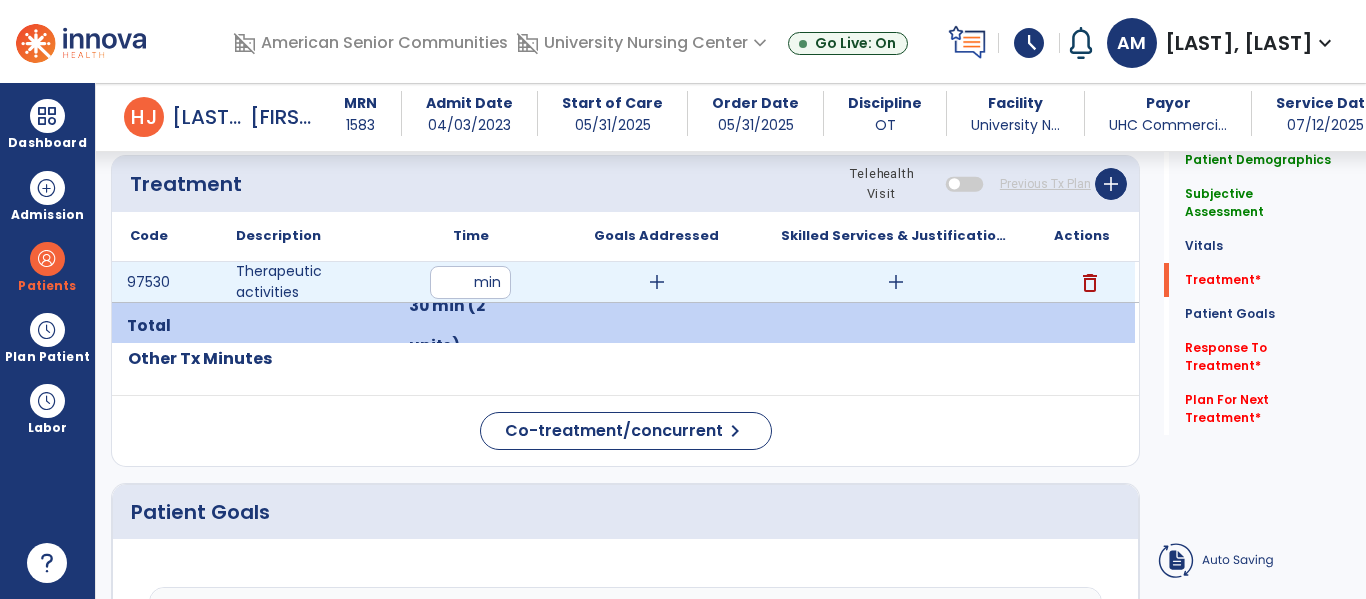 click on "add" at bounding box center [657, 282] 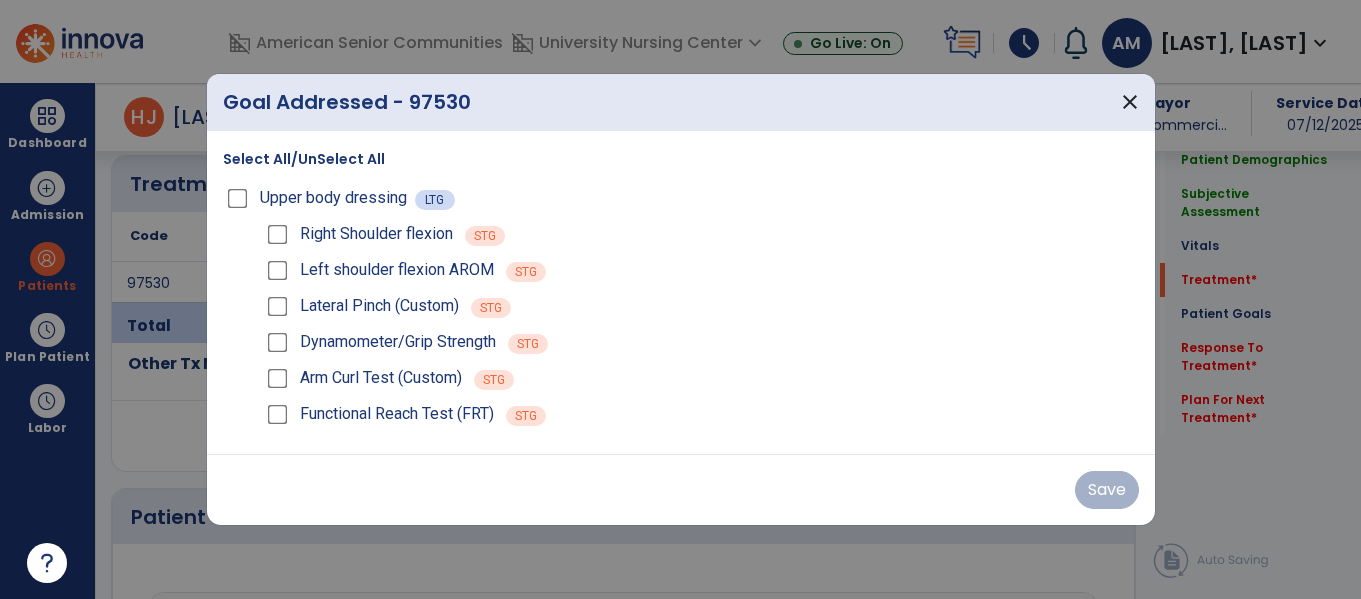 click on "Left shoulder flexion AROM  STG" at bounding box center (701, 270) 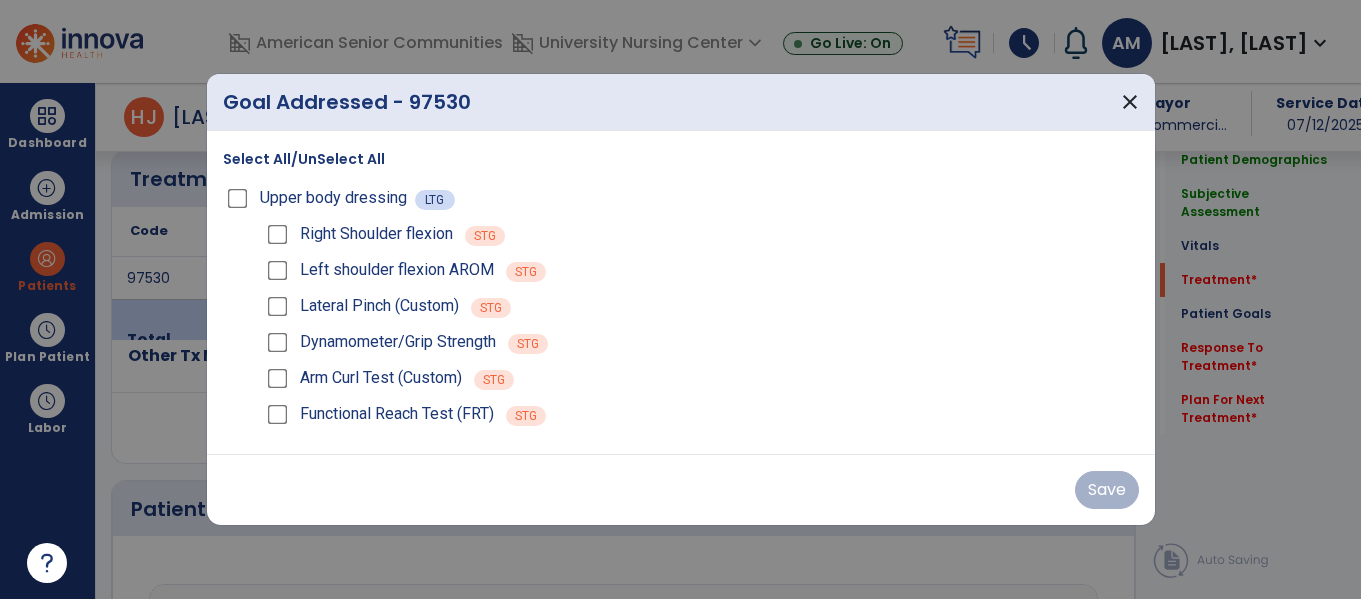 scroll, scrollTop: 1094, scrollLeft: 0, axis: vertical 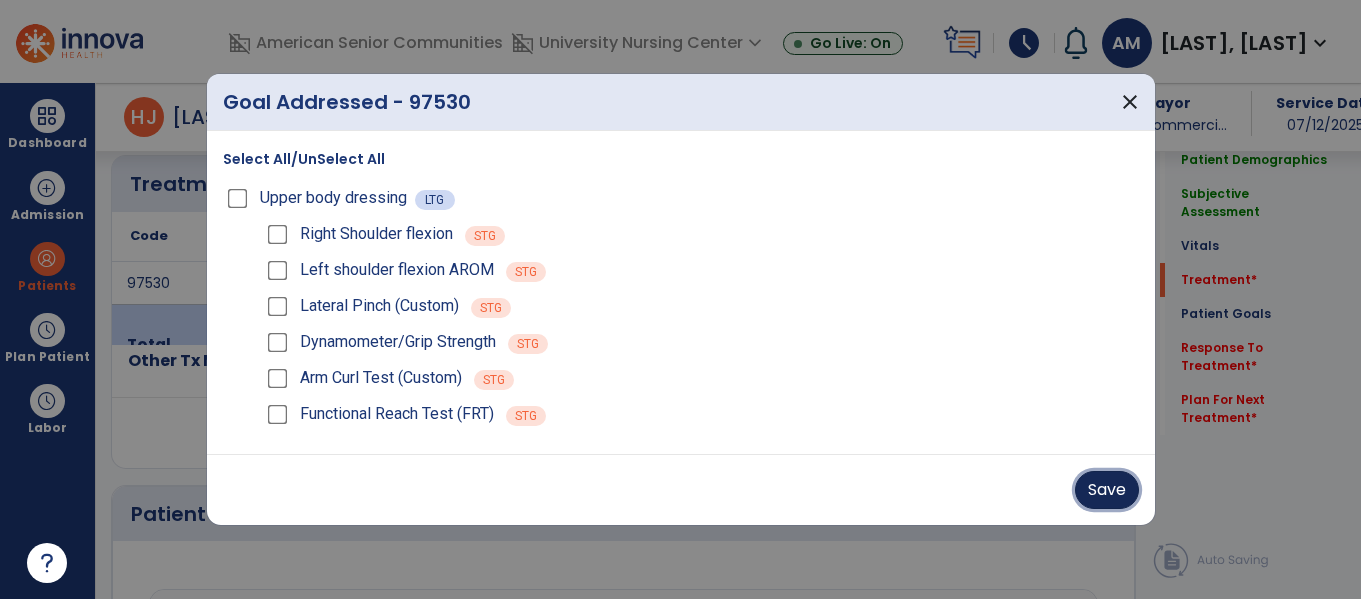 click on "Save" at bounding box center (1107, 490) 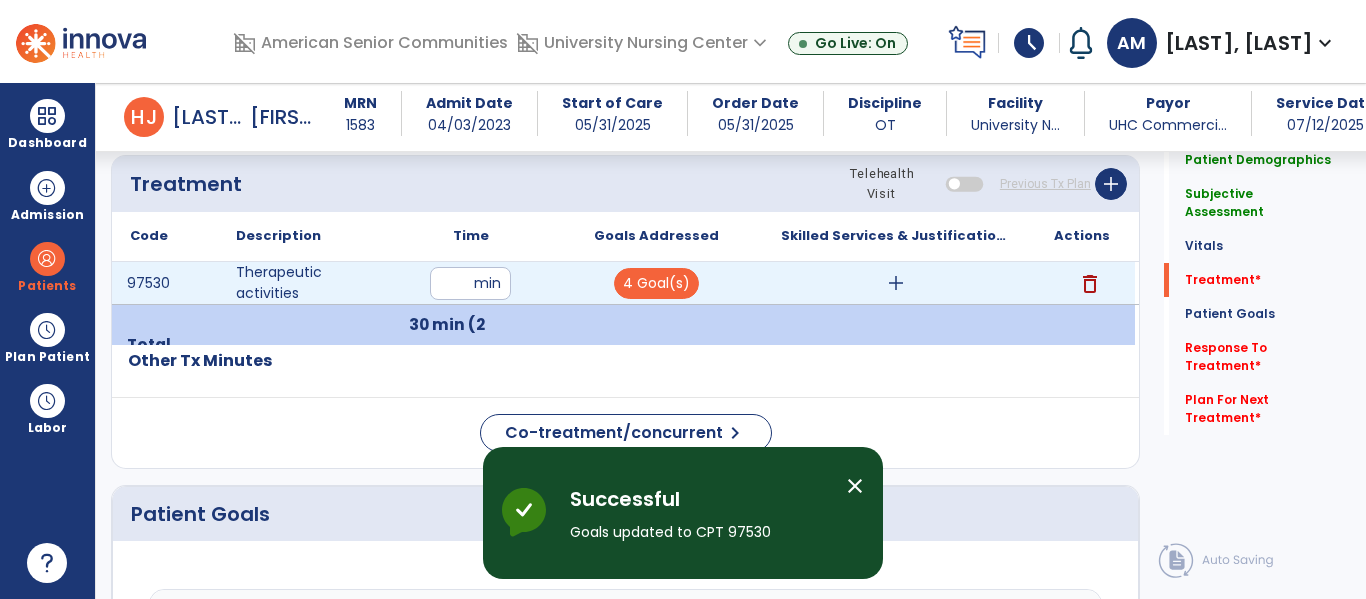 click on "add" at bounding box center [896, 283] 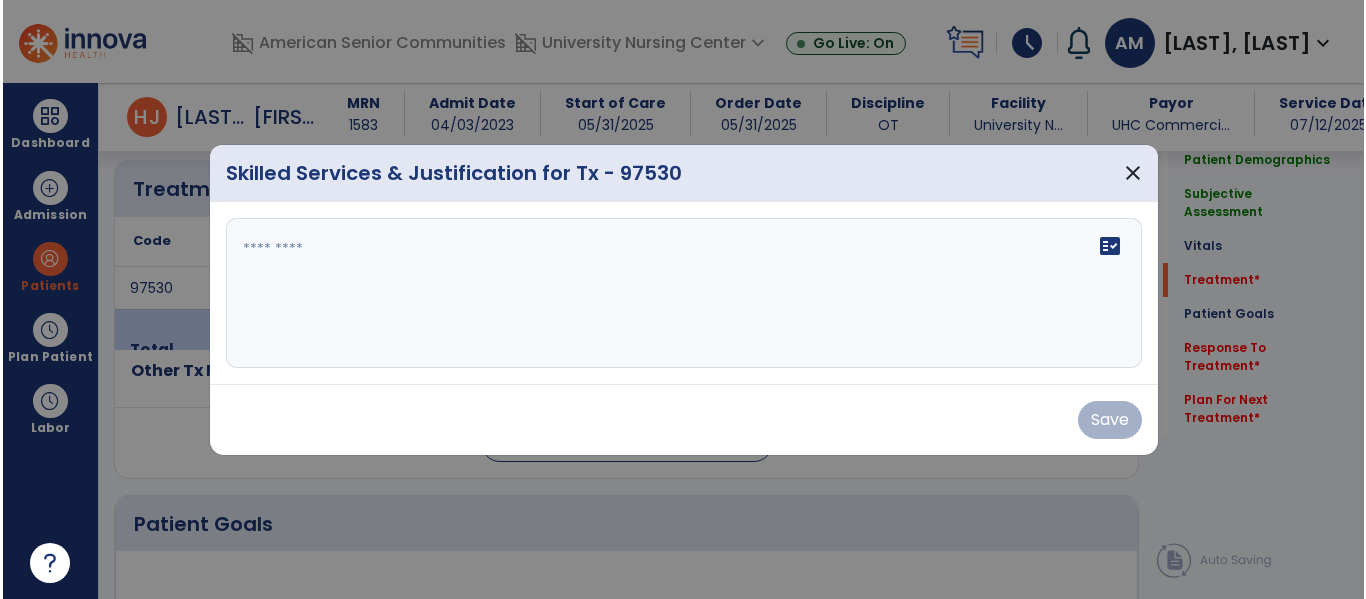 scroll, scrollTop: 1094, scrollLeft: 0, axis: vertical 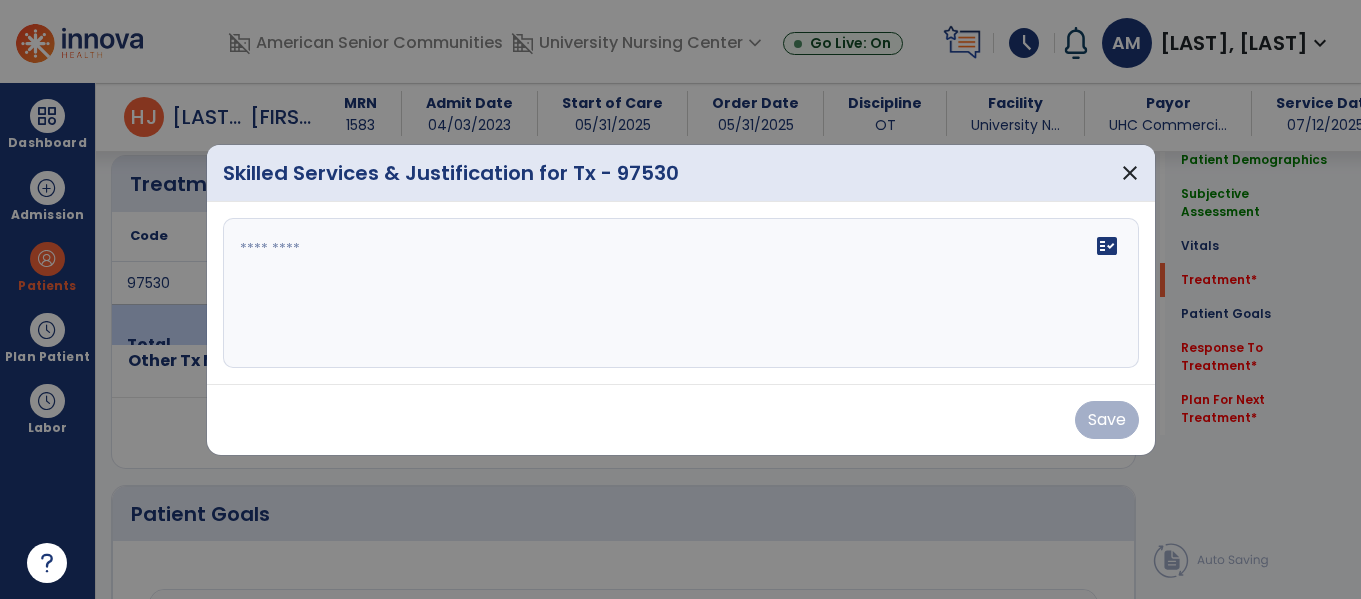 click on "fact_check" at bounding box center (681, 293) 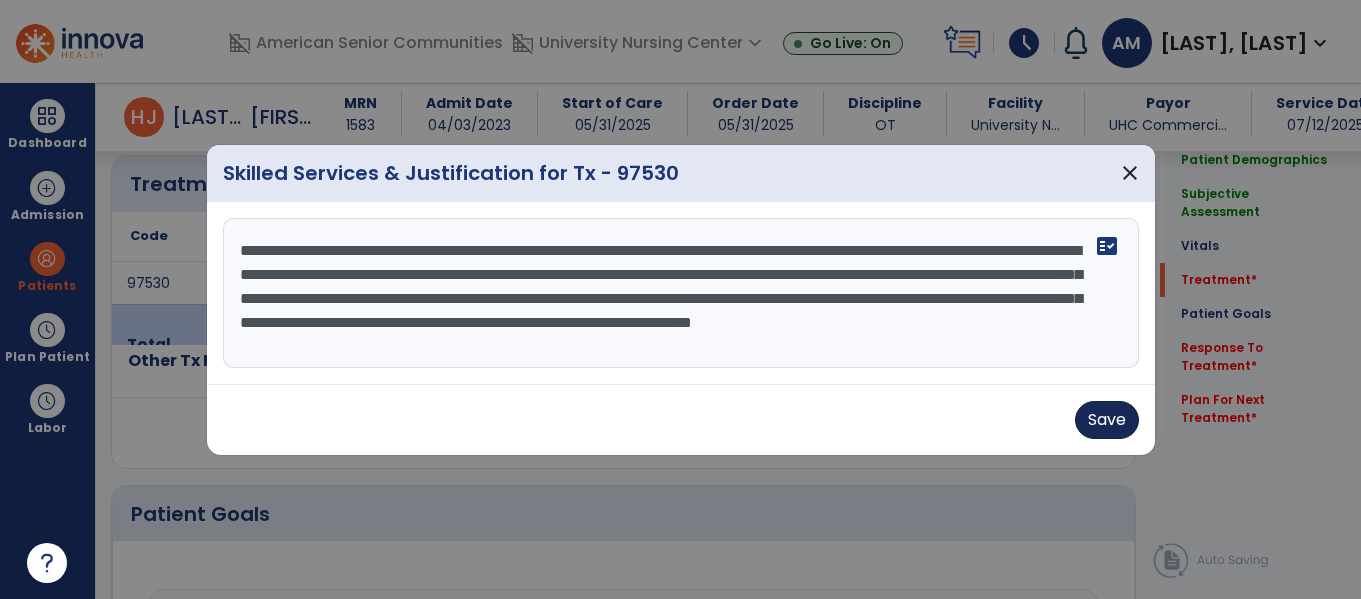 type on "**********" 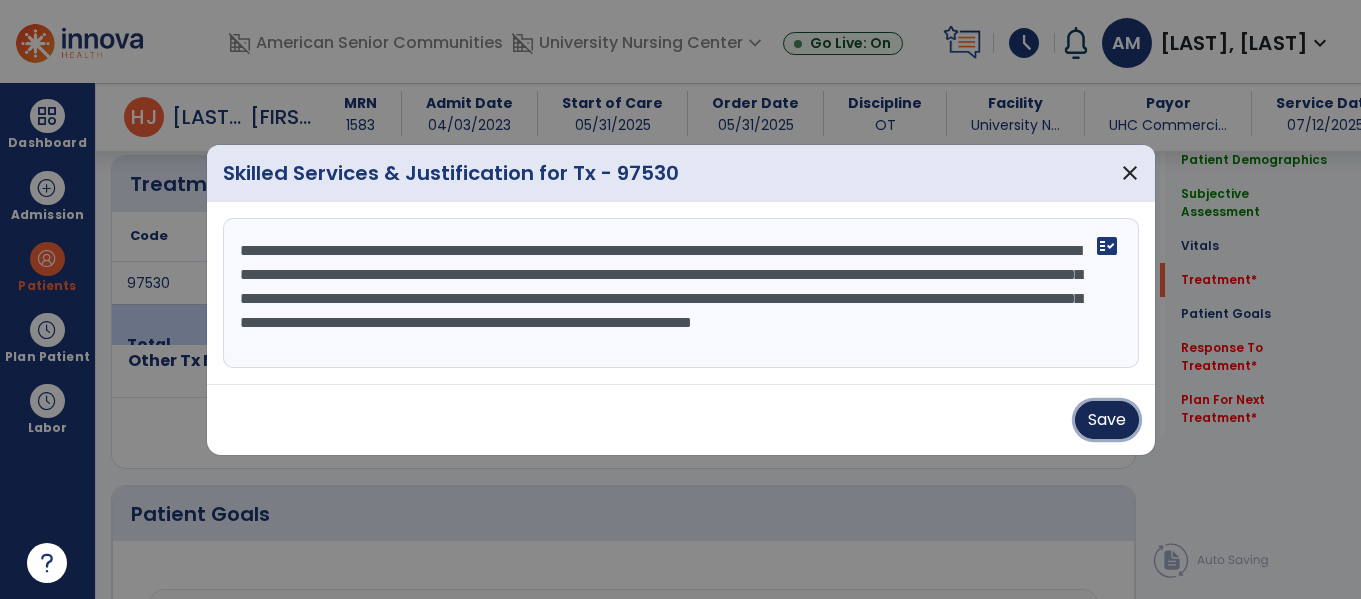 click on "Save" at bounding box center (1107, 420) 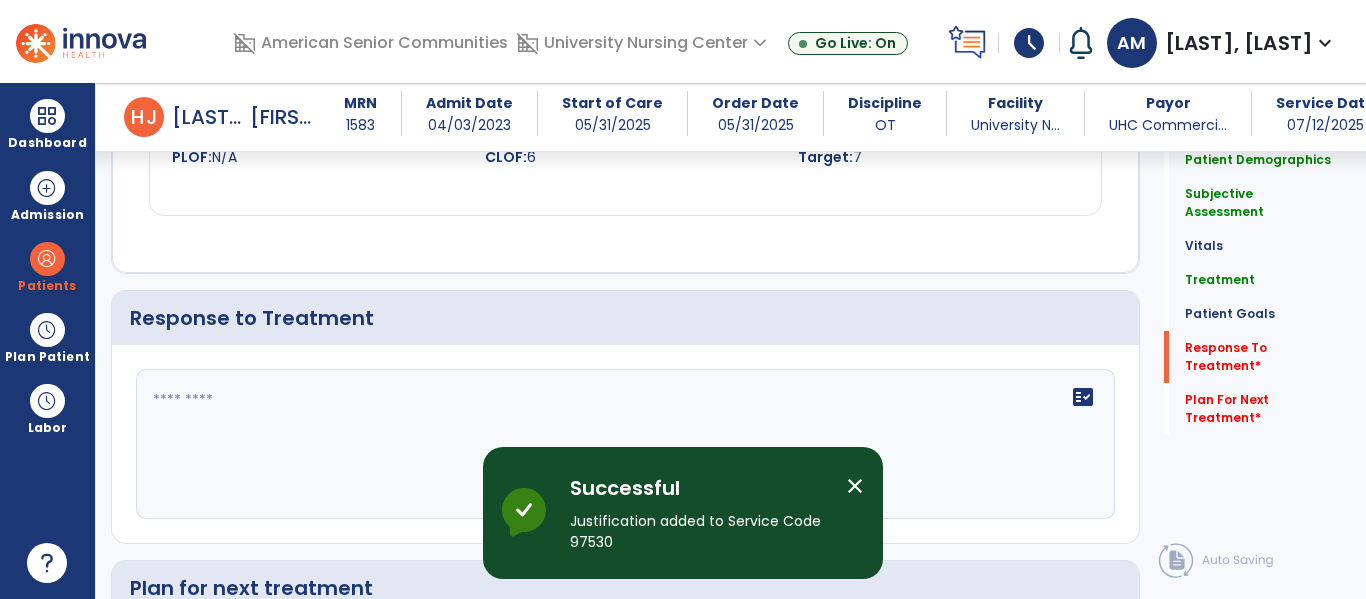 scroll, scrollTop: 2392, scrollLeft: 0, axis: vertical 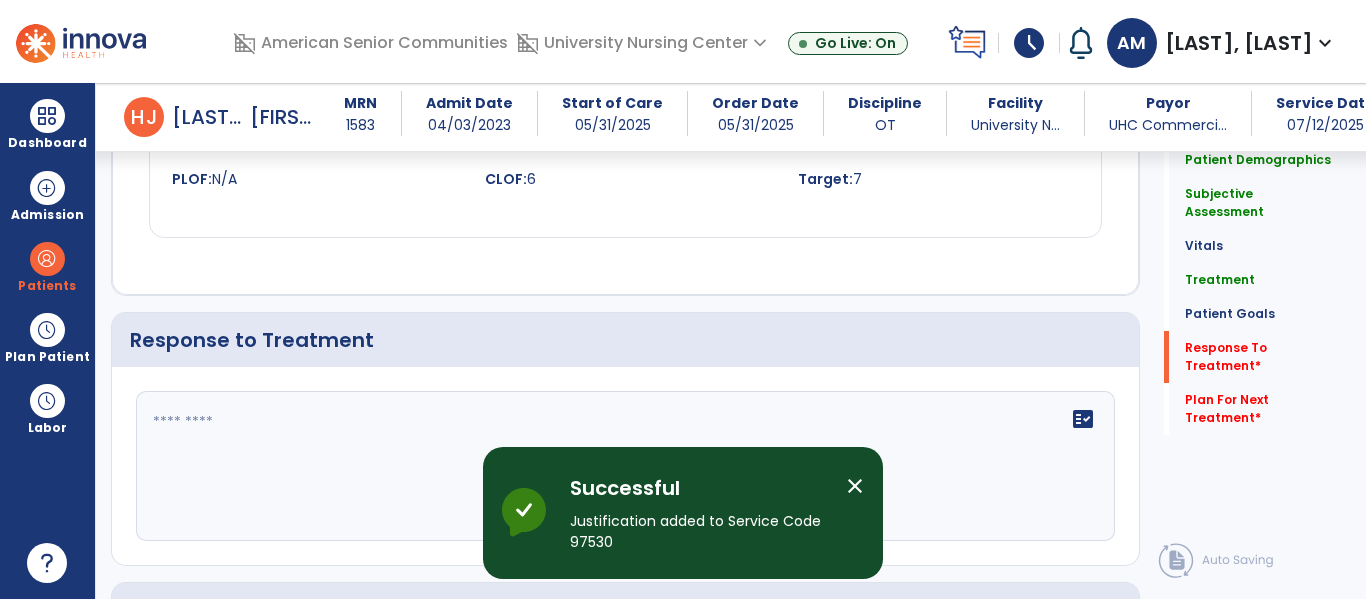 click 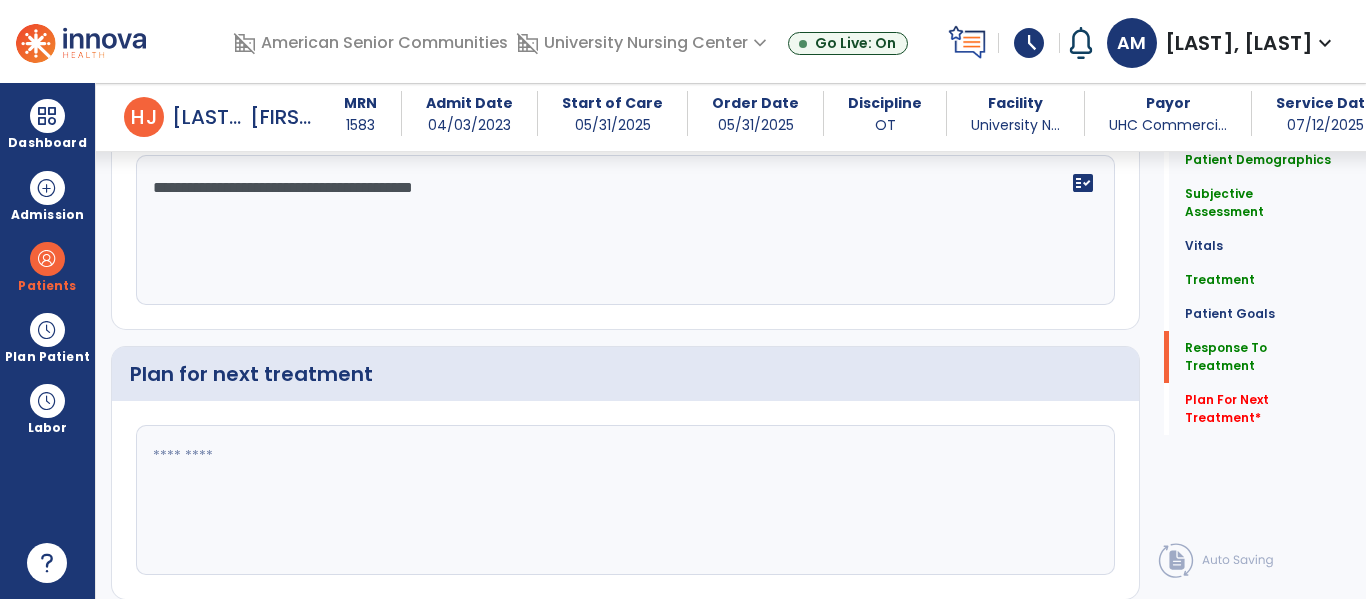 scroll, scrollTop: 2631, scrollLeft: 0, axis: vertical 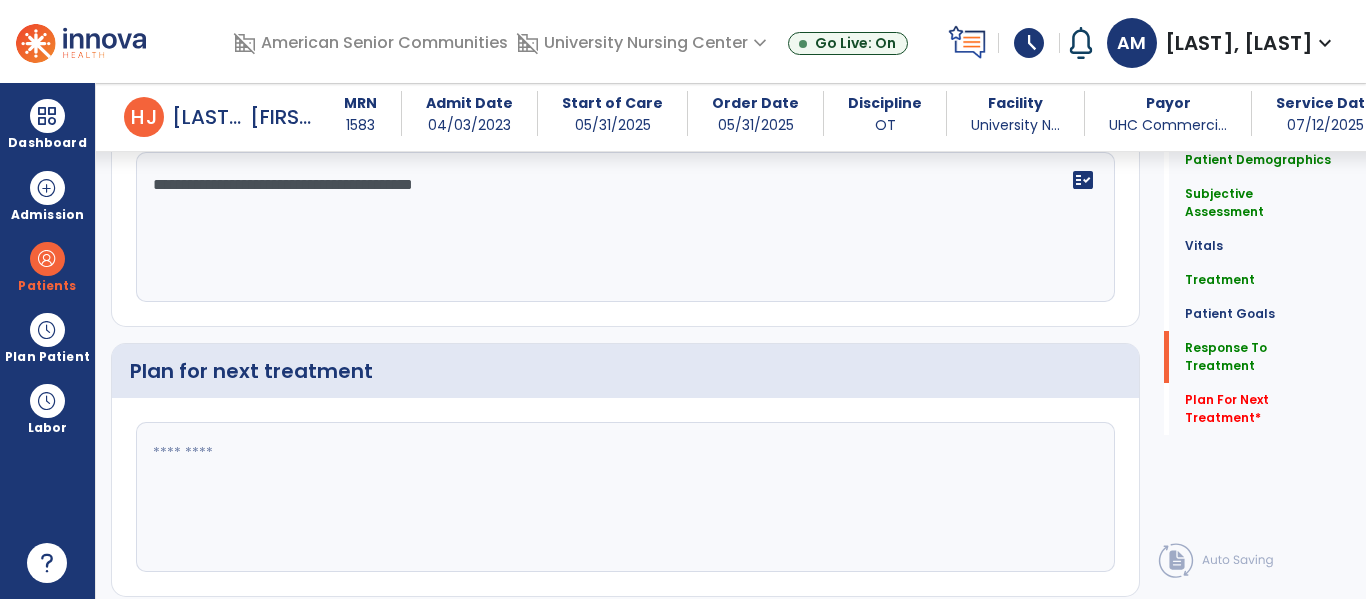 type on "**********" 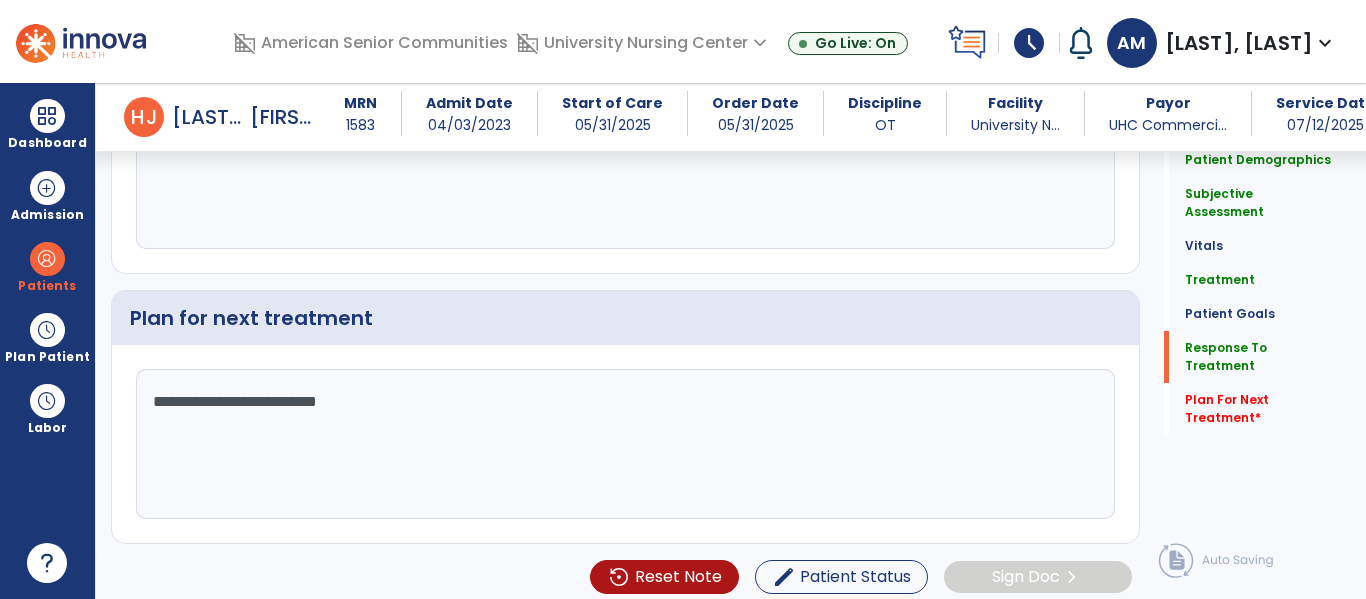 scroll, scrollTop: 2695, scrollLeft: 0, axis: vertical 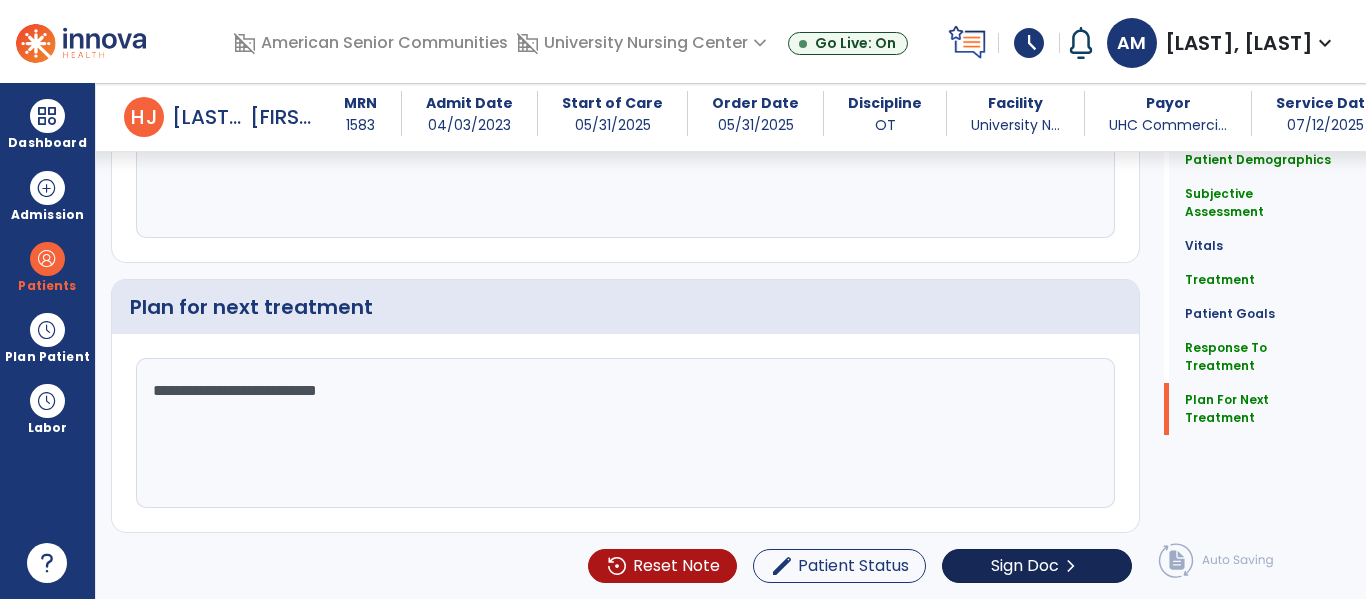 type on "**********" 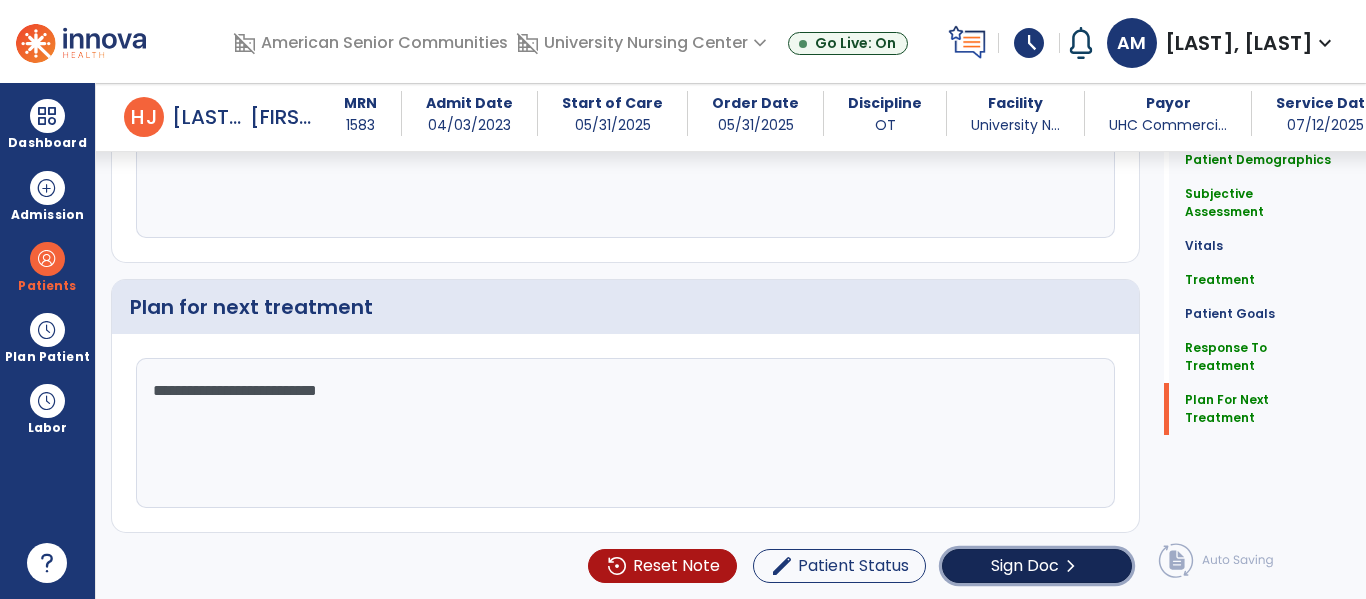 click on "Sign Doc" 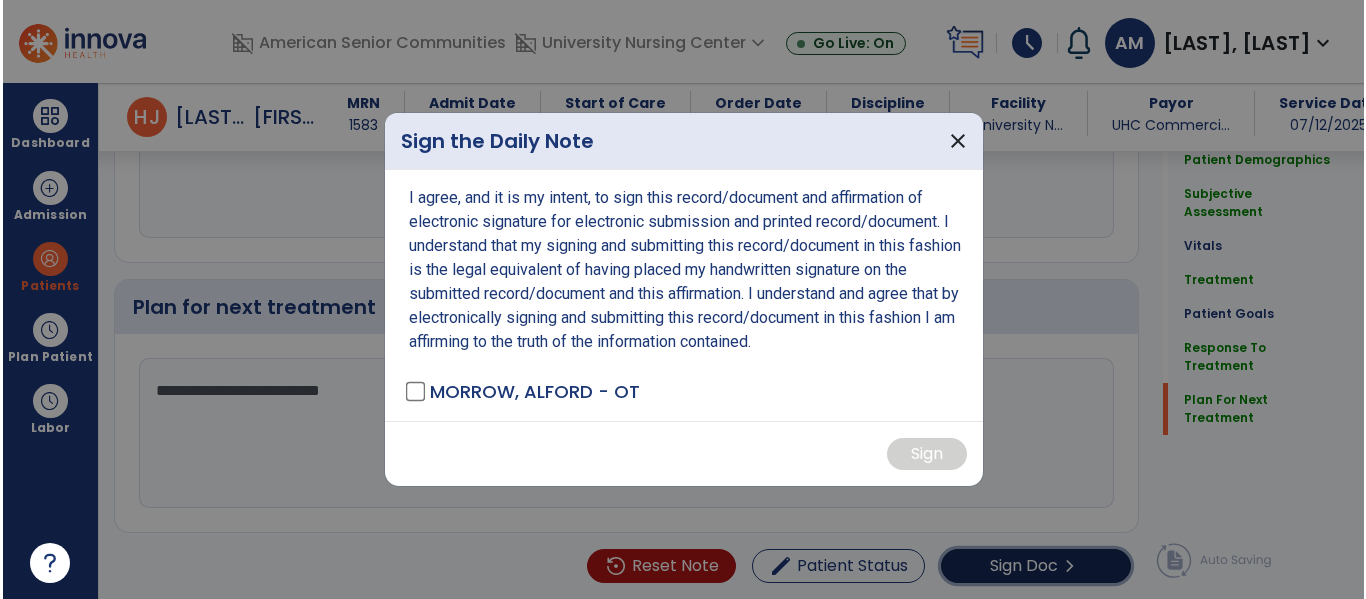 scroll, scrollTop: 2695, scrollLeft: 0, axis: vertical 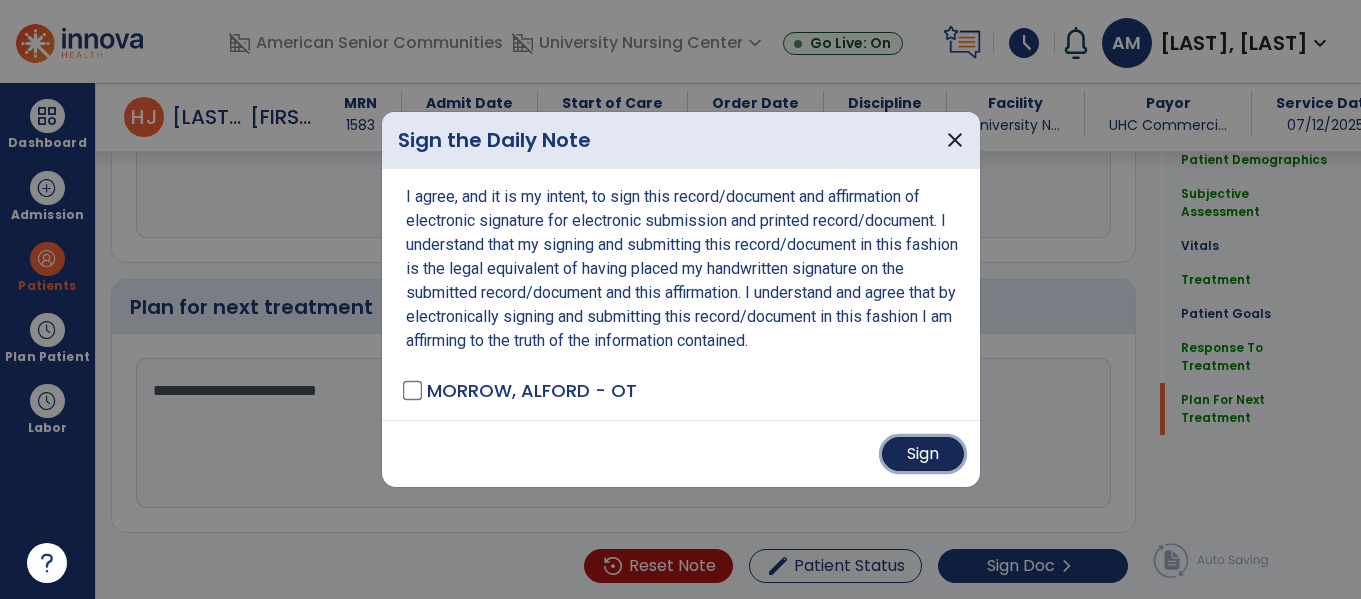 click on "Sign" at bounding box center (923, 454) 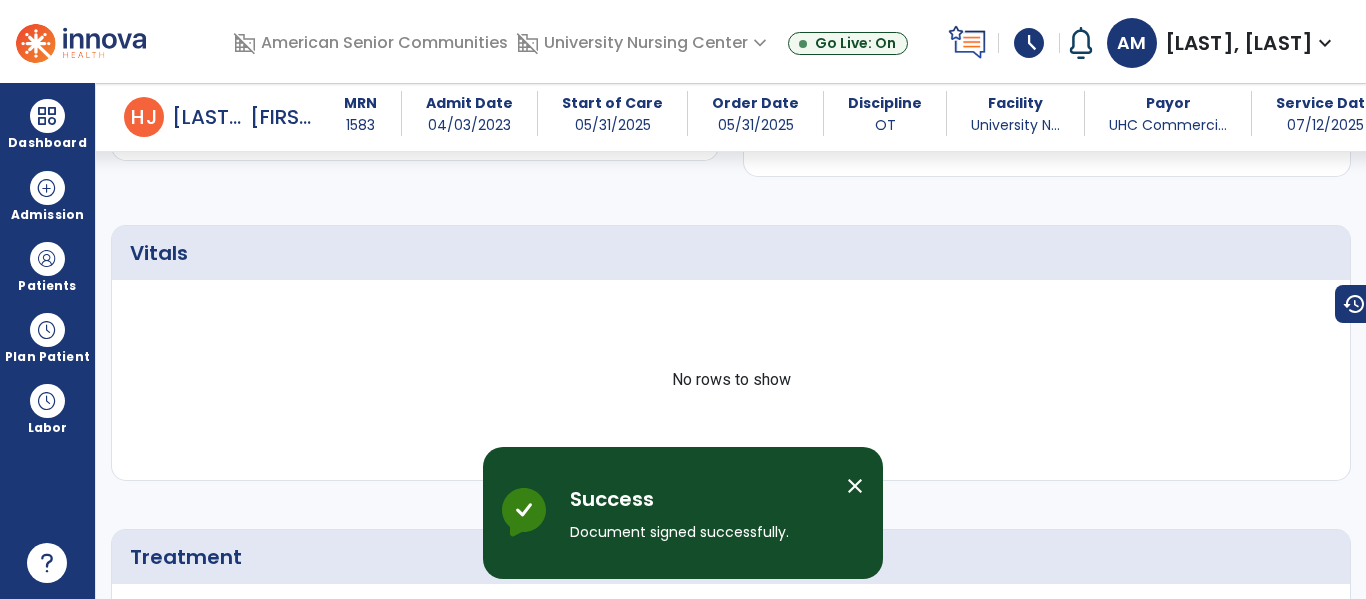 scroll, scrollTop: 0, scrollLeft: 0, axis: both 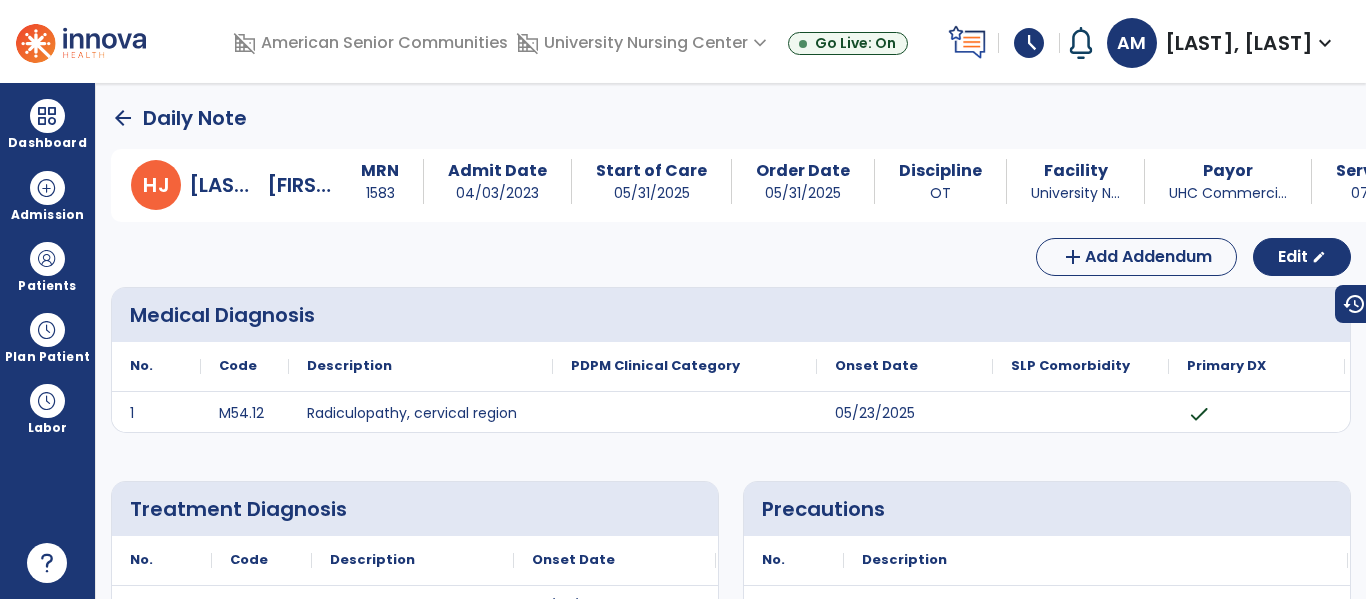 click on "arrow_back" 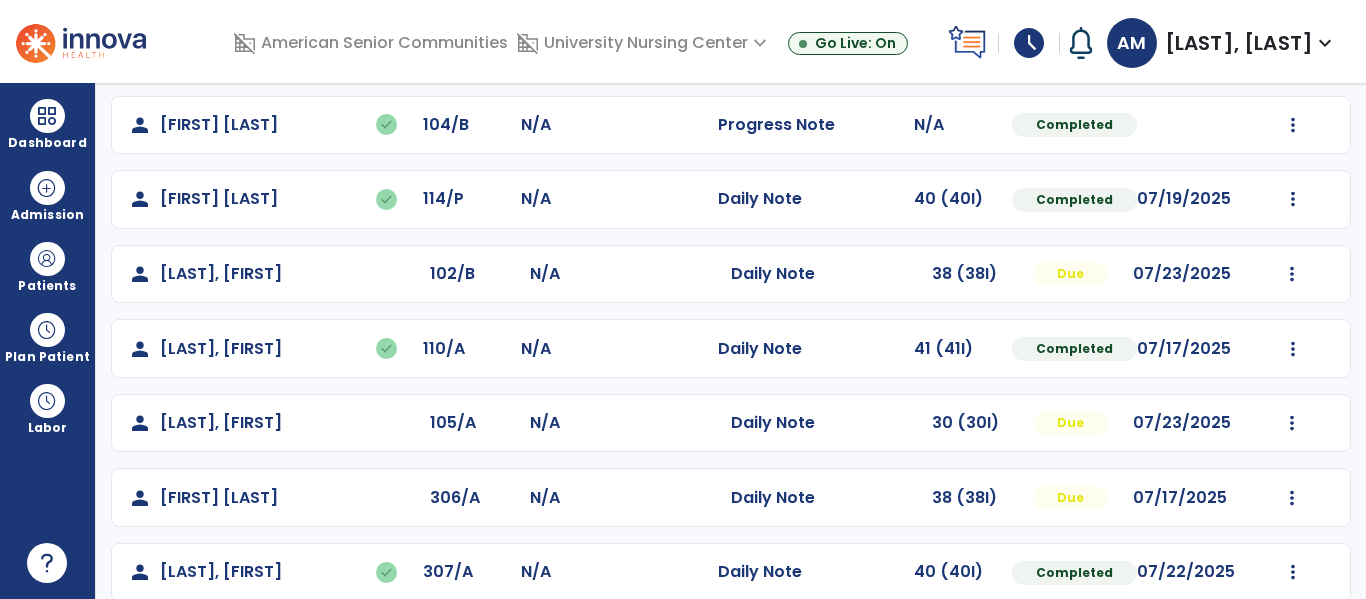 scroll, scrollTop: 563, scrollLeft: 0, axis: vertical 